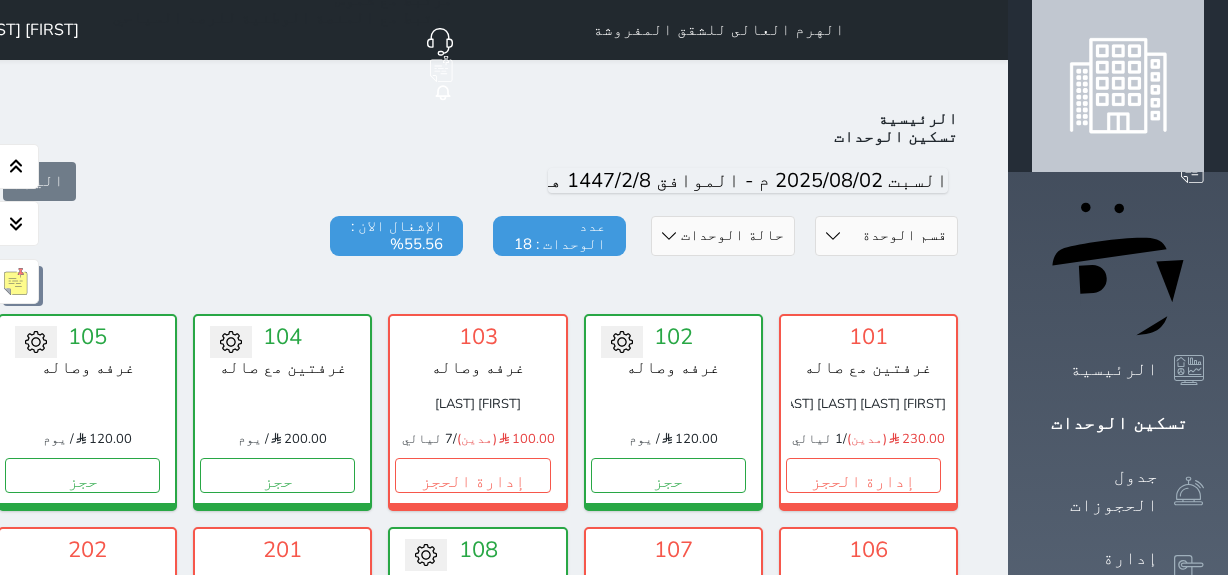 scroll, scrollTop: 976, scrollLeft: 0, axis: vertical 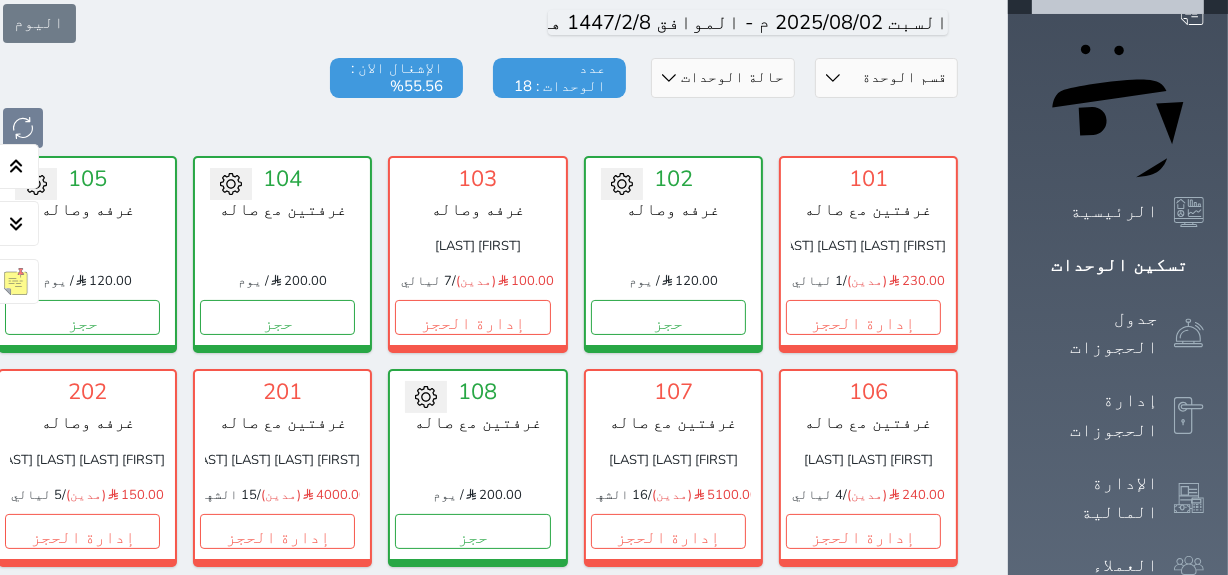 click on "107   غرفتين مع صاله
عبدالرحمن عيد الرويلي
5100.00
(مدين)
/
16 الشهر
إدارة الحجز" at bounding box center [673, 467] 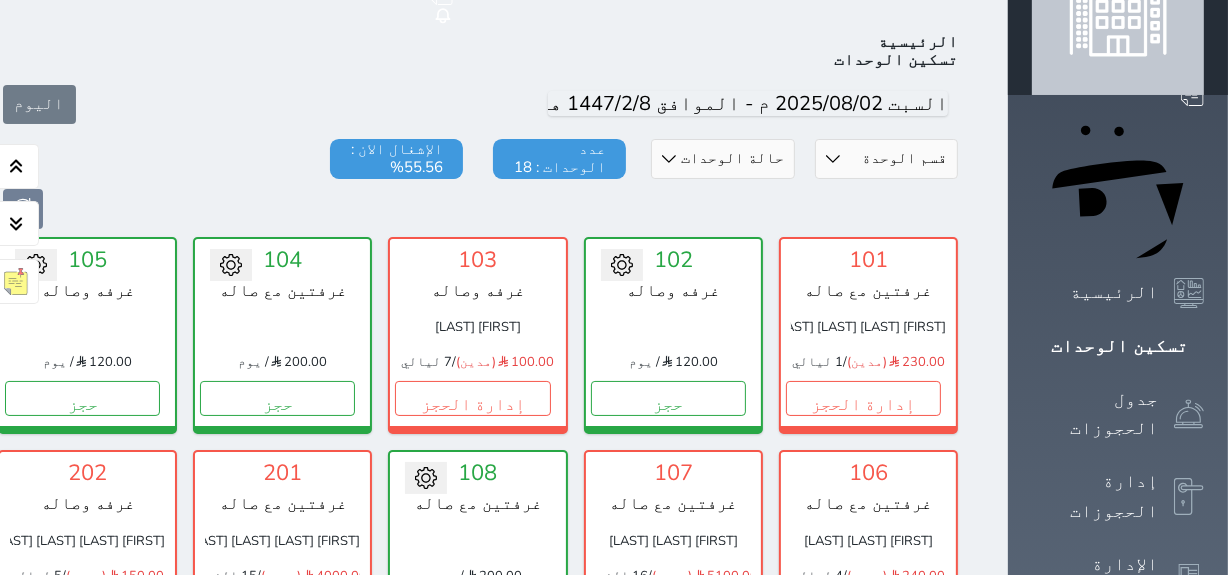 scroll, scrollTop: 0, scrollLeft: 0, axis: both 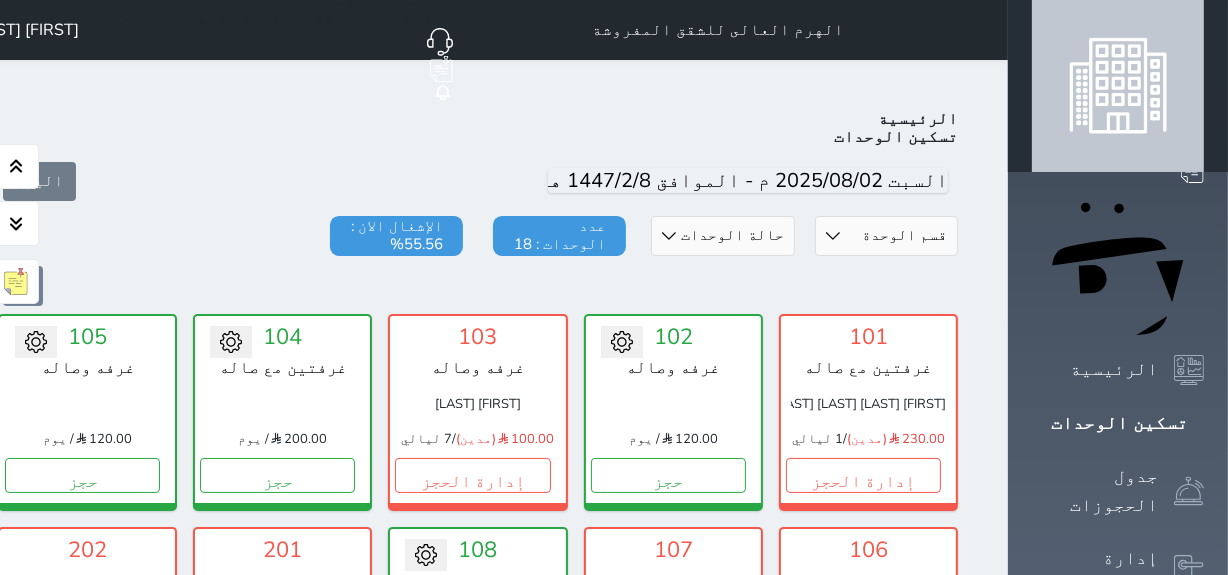 click on "حجز جماعي جديد   حجز جديد   غير مرتبط مع منصة زاتكا المرحلة الثانية   مرتبط مع شموس   مرتبط مع المنصة الوطنية للرصد السياحي             إشعار   الغرفة   النزيل   المصدر
مقبل وجمال" at bounding box center [212, 30] 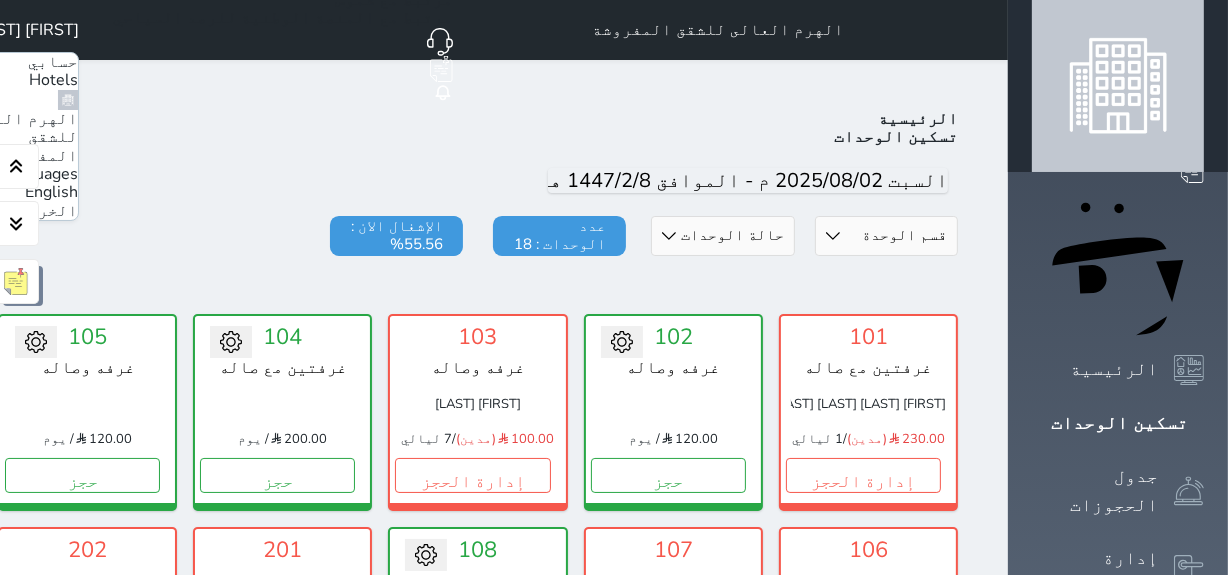 click on "English" at bounding box center [51, 192] 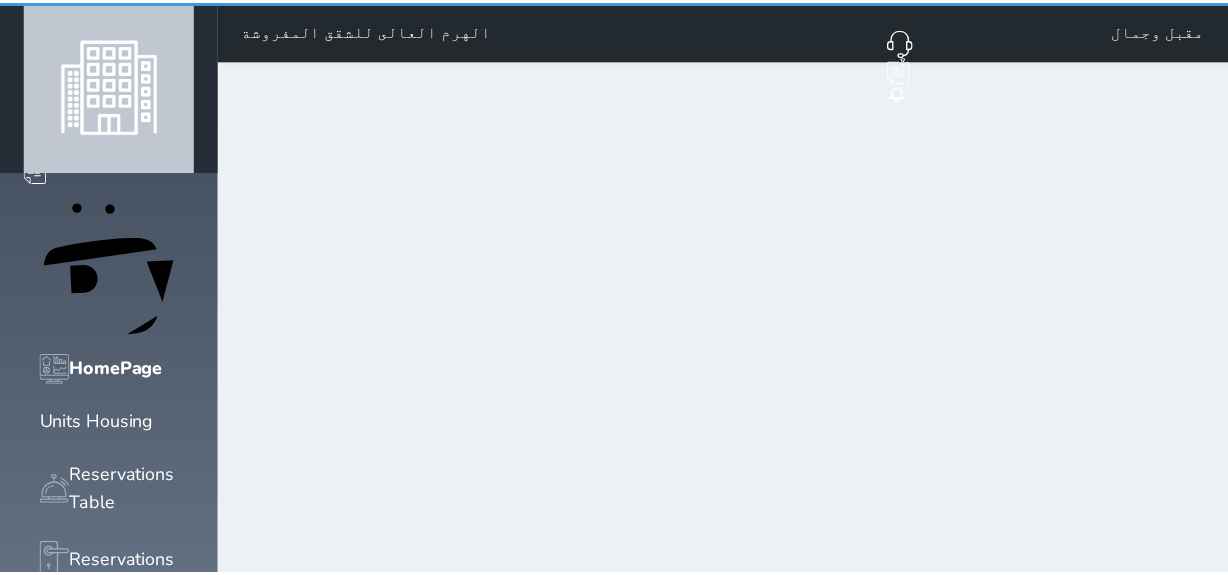 scroll, scrollTop: 0, scrollLeft: 0, axis: both 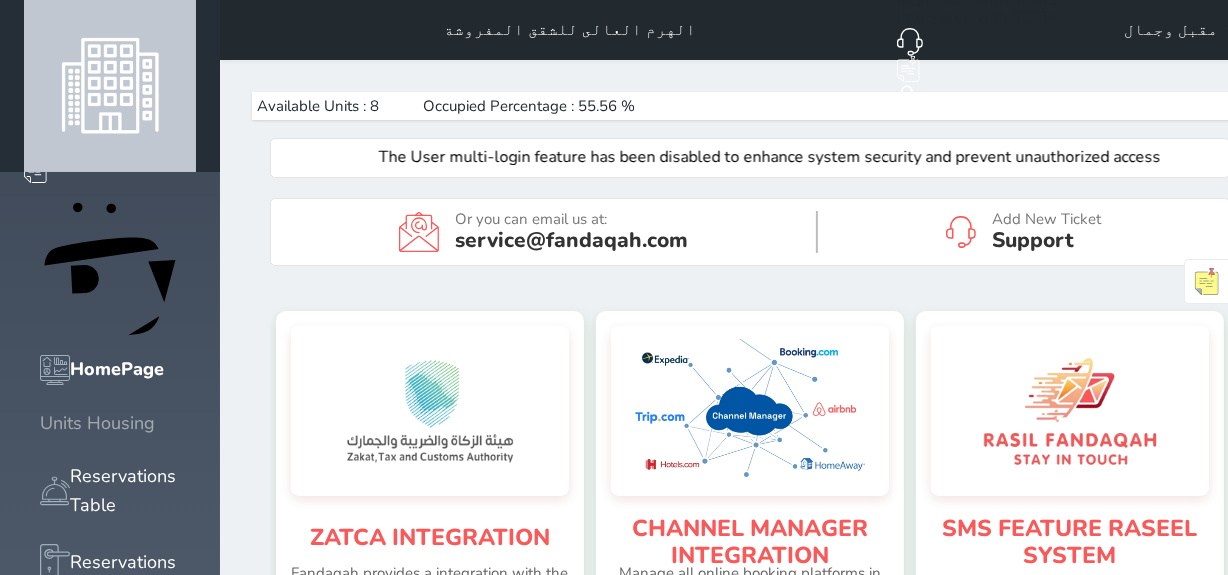 click at bounding box center (40, 423) 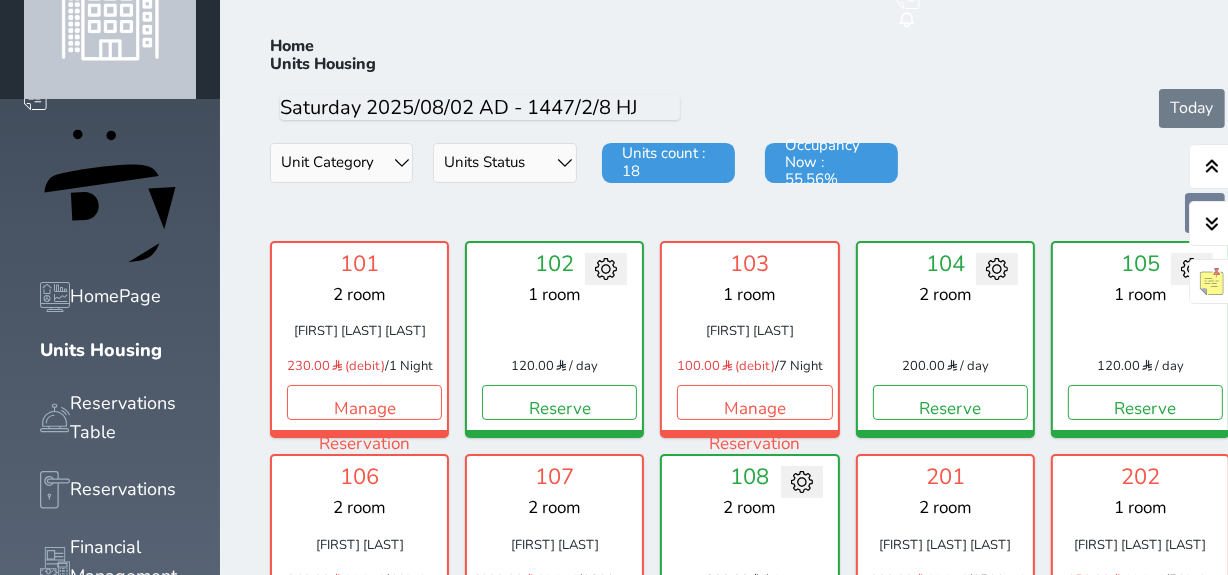 scroll, scrollTop: 78, scrollLeft: 0, axis: vertical 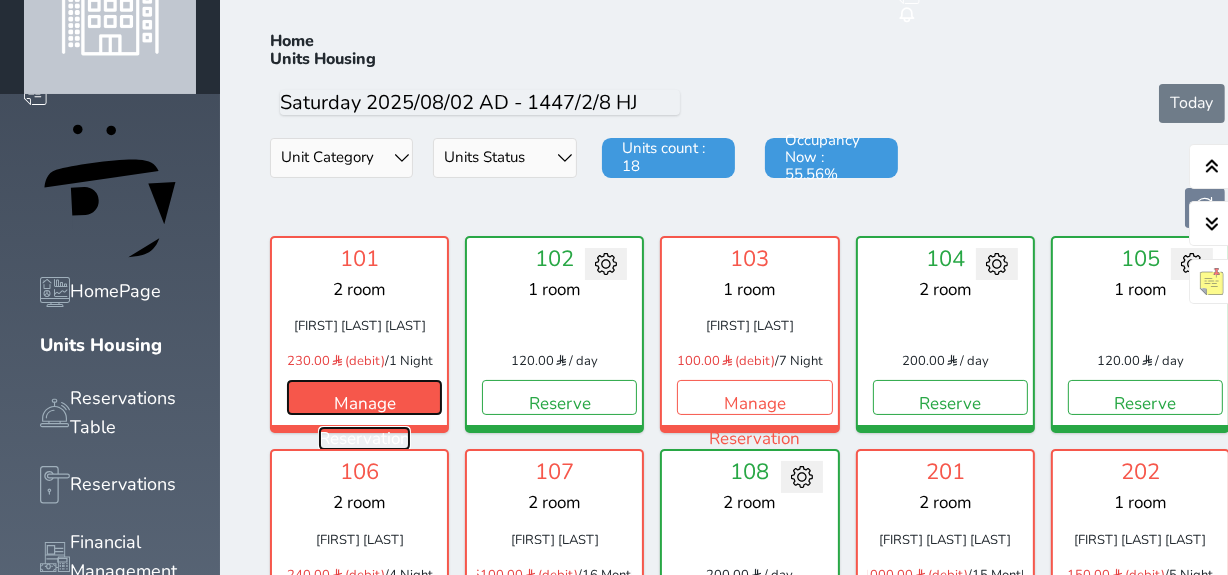 click on "Manage Reservation" at bounding box center (364, 397) 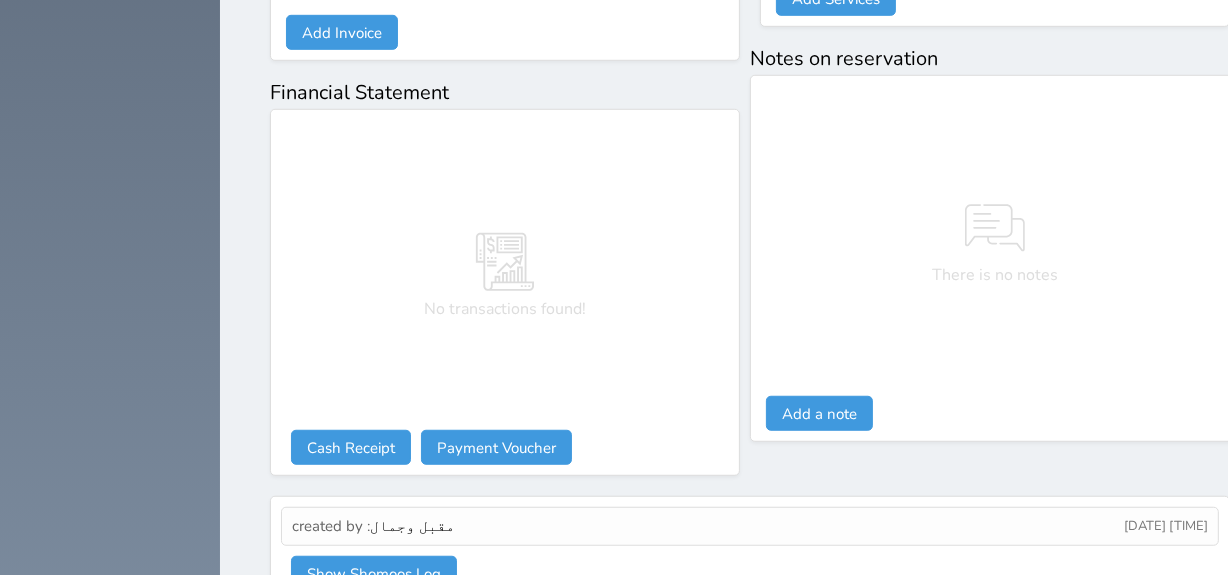 scroll, scrollTop: 1216, scrollLeft: 0, axis: vertical 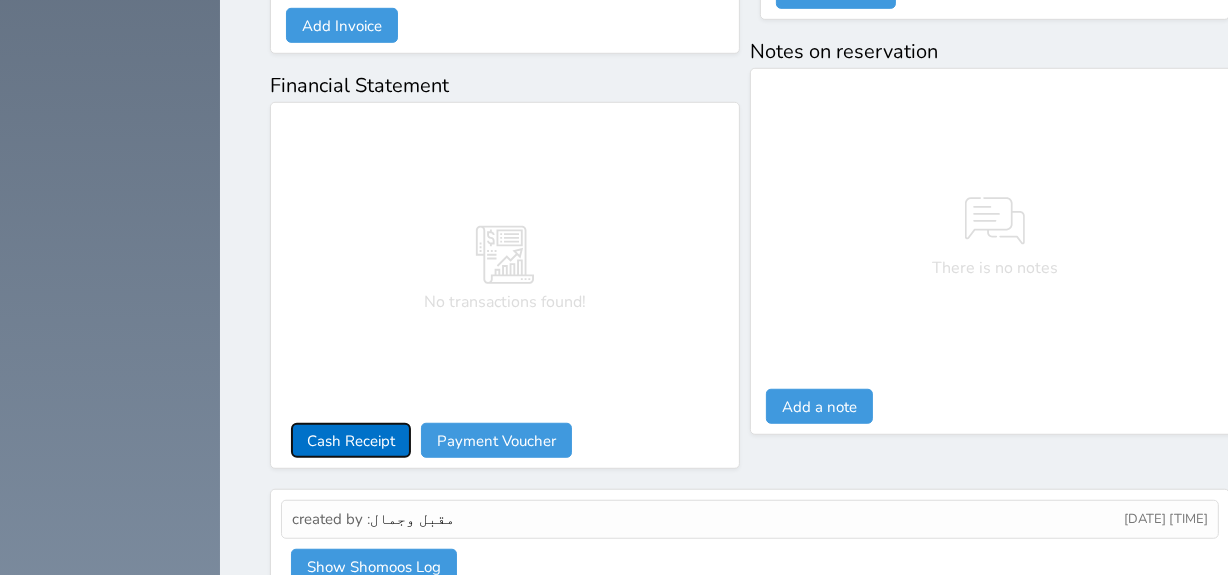 click on "Cash Receipt" at bounding box center (351, 440) 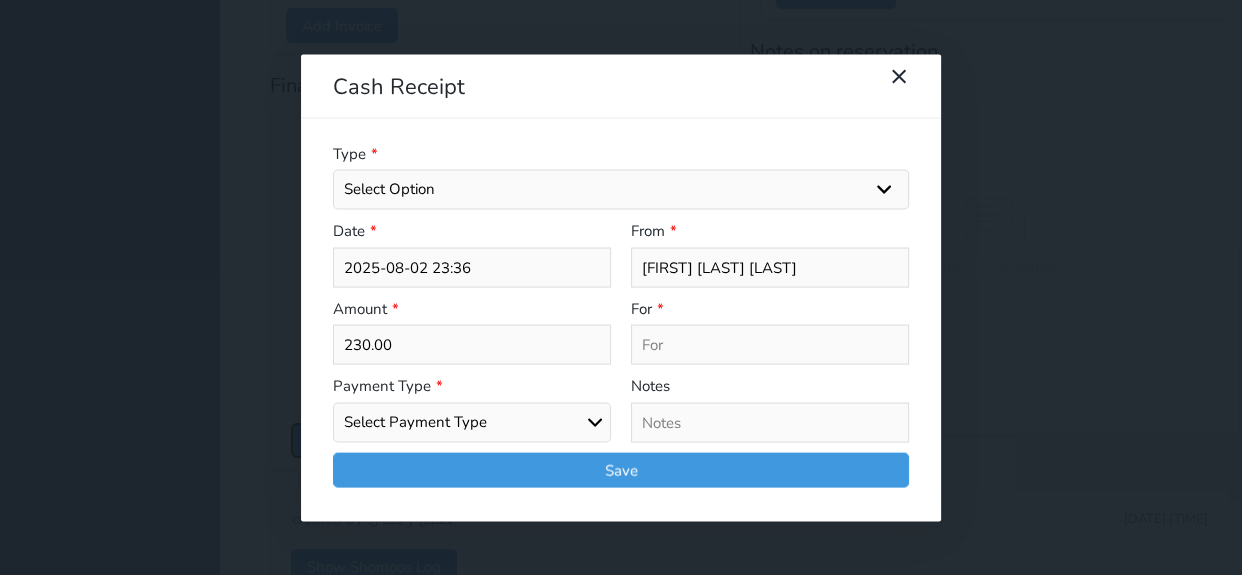 select 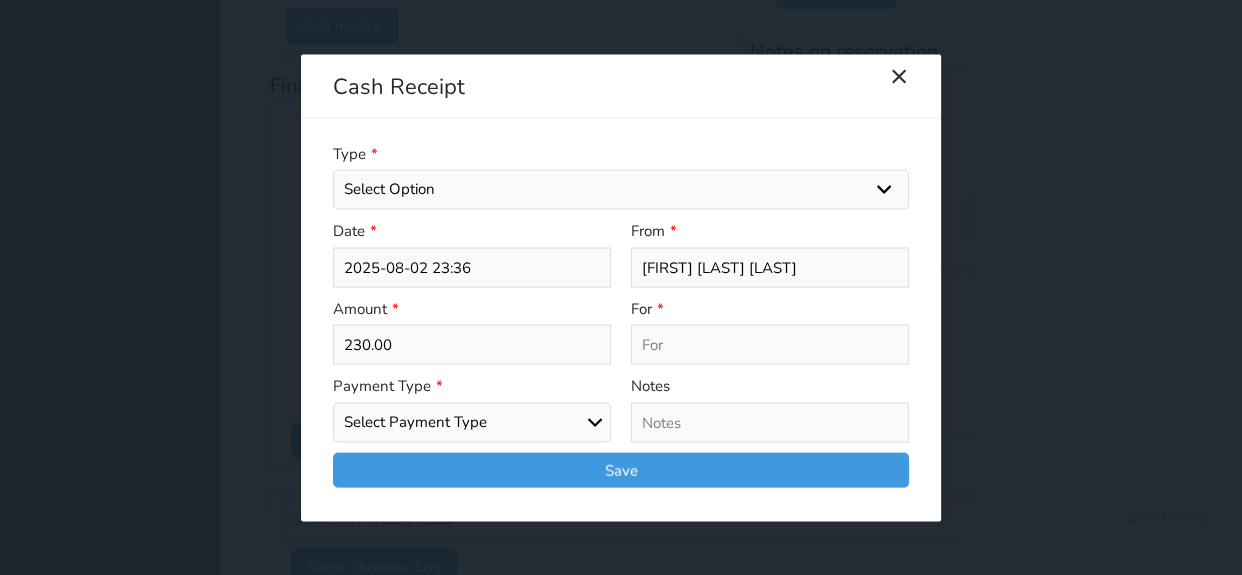 click on "Select Payment Type   Cash   Bank Transfer   Mada   Credit Card   Credit Payment" at bounding box center (472, 422) 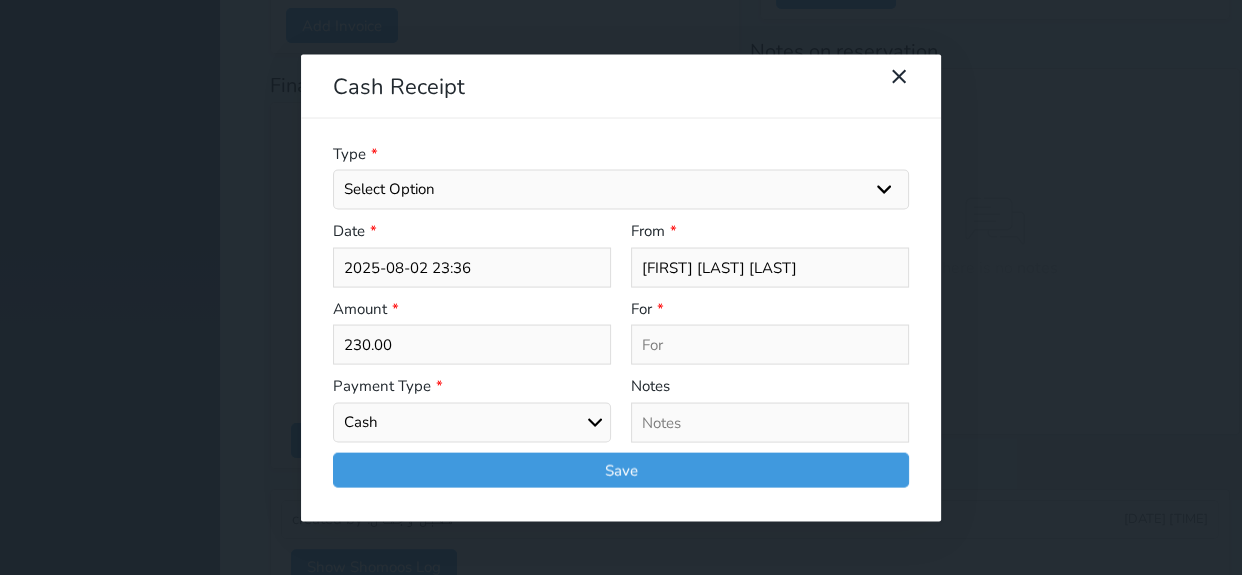 click on "Select Payment Type   Cash   Bank Transfer   Mada   Credit Card   Credit Payment" at bounding box center [472, 422] 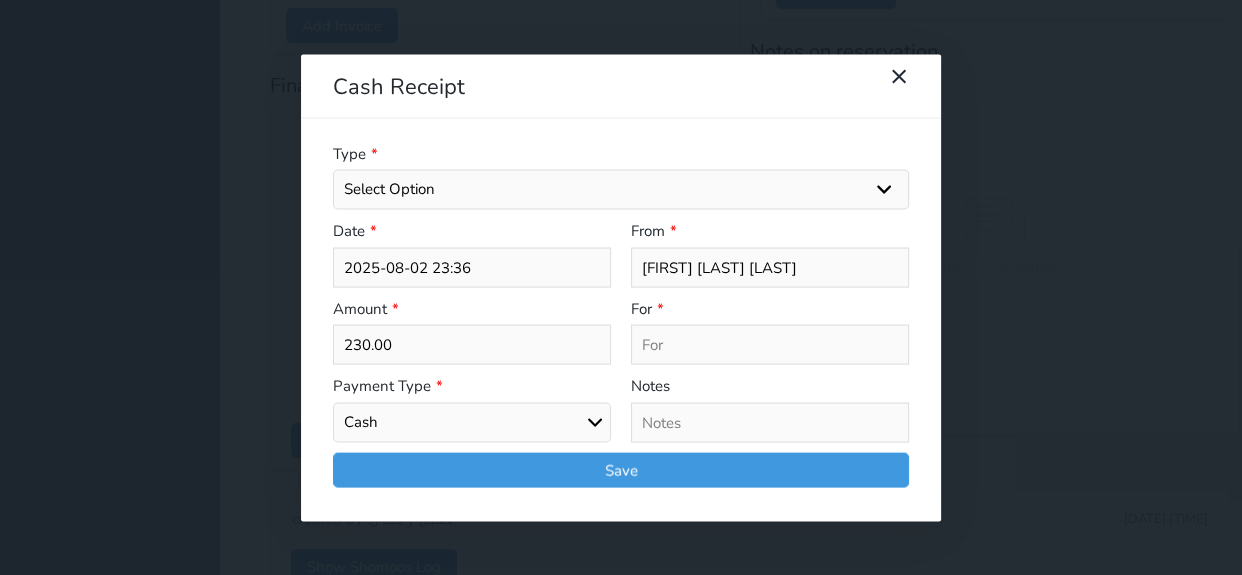 select on "15918" 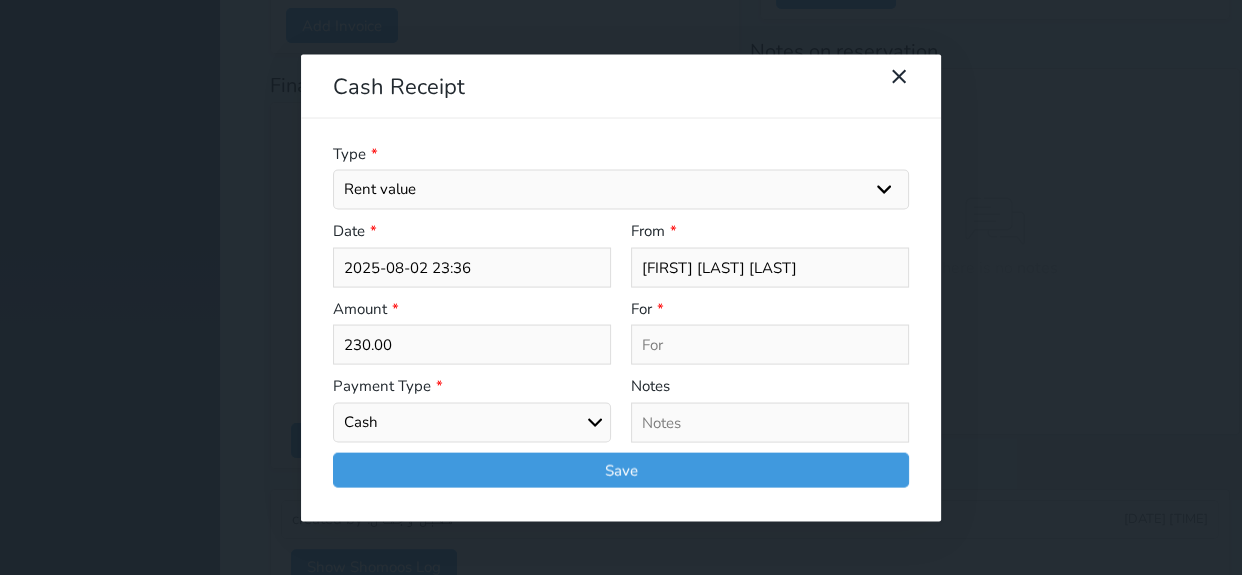 click on "Select Option   General receipts Rent value Bills insurance Retainer Not Applicable Other Laundry Wifi - Internet Car Parking Food Food & Beverages Beverages Cold Drinks Hot Drinks Breakfast Lunch Dinner Bakery & Cakes Swimming pool Gym SPA & Beauty Services Pick & Drop (Transport Services) Minibar Cable - TV Extra Bed Hairdresser Shopping Organized Tours Services Tour Guide Services" at bounding box center (621, 190) 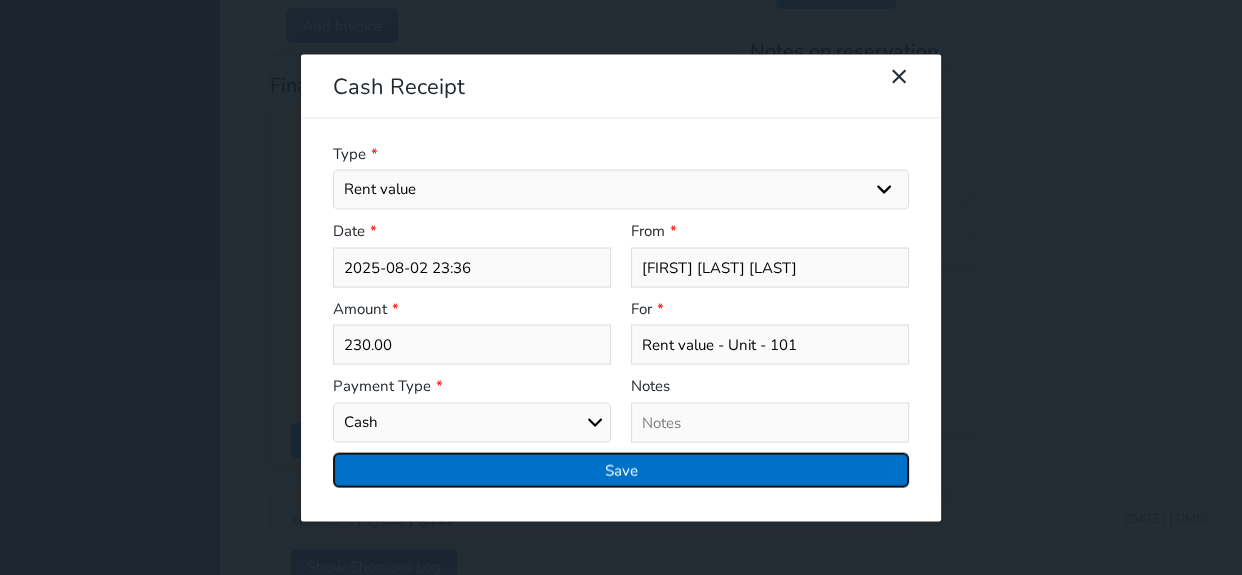 click on "Save" at bounding box center (621, 469) 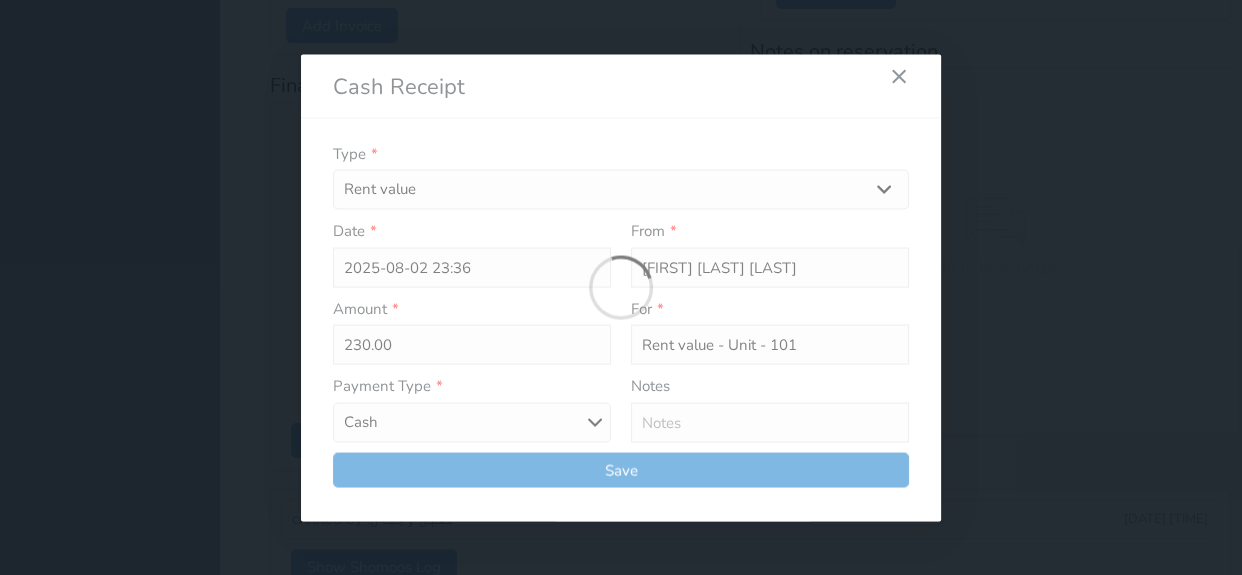 select 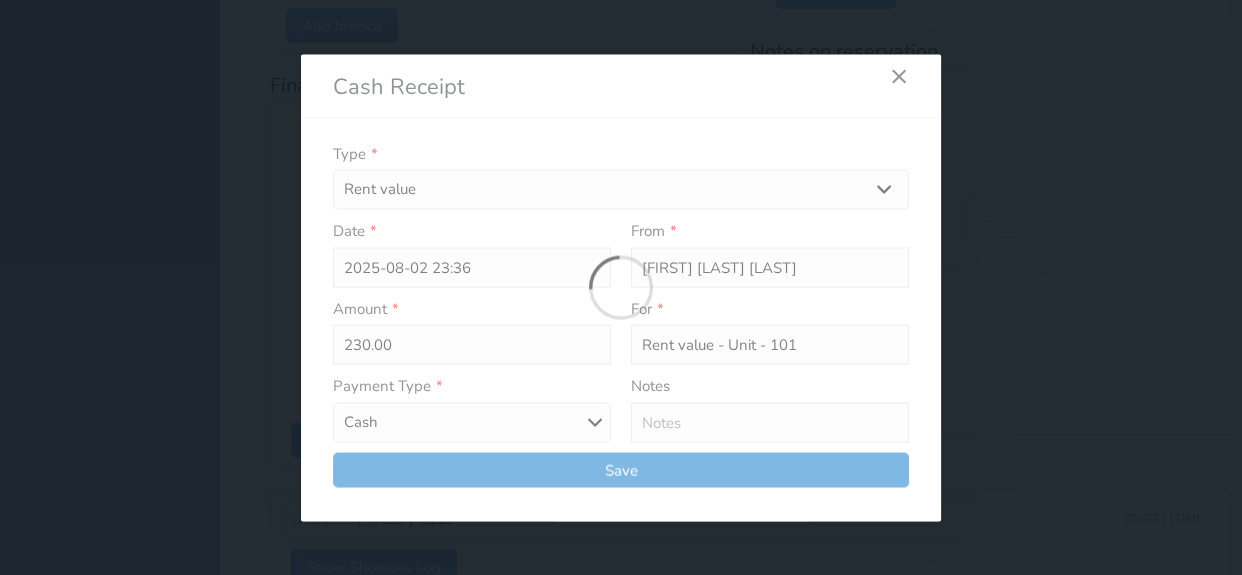 type 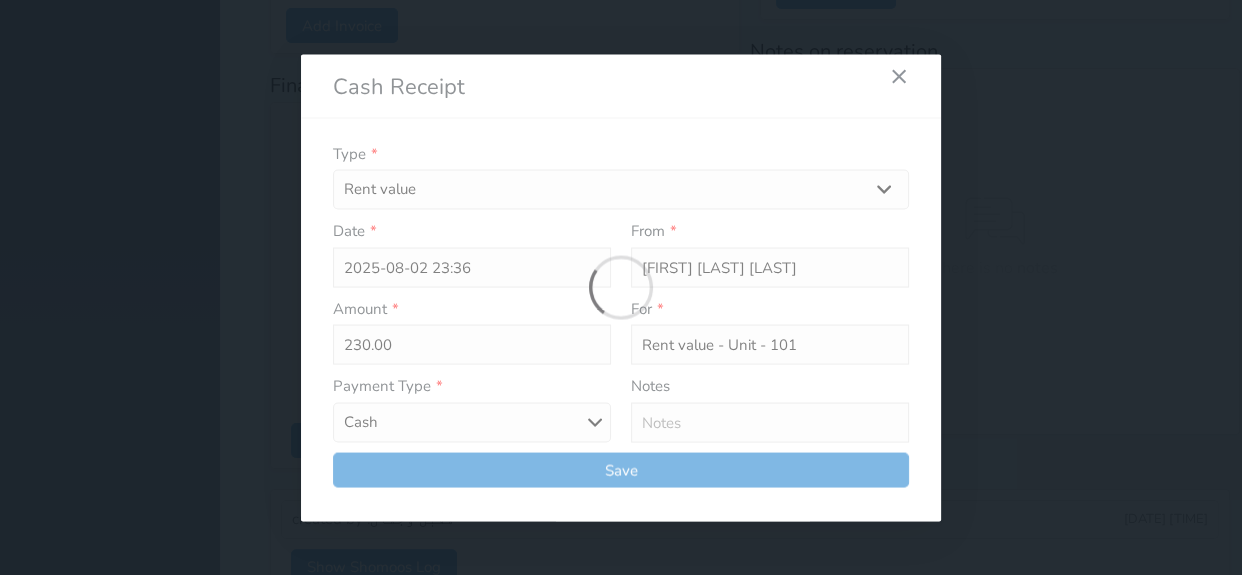 type on "0" 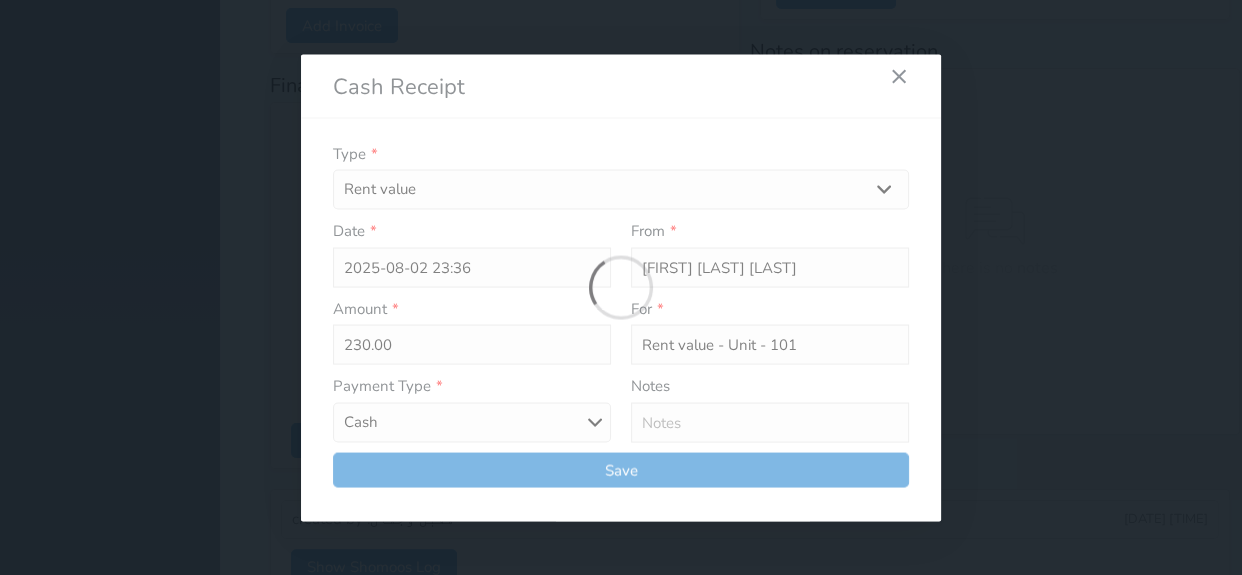 select 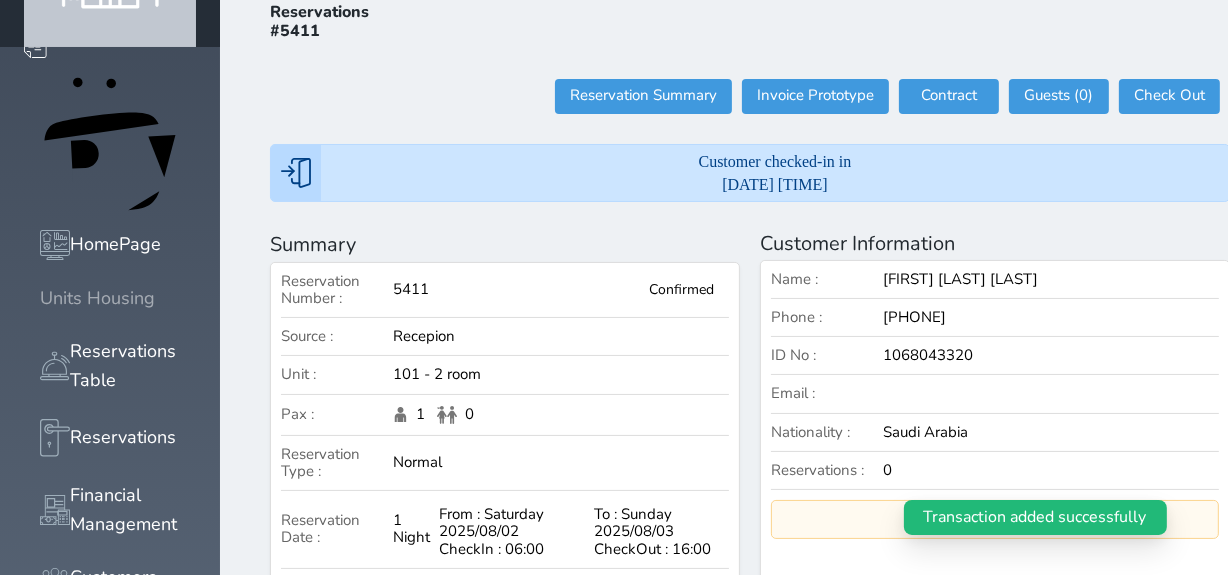click on "Units Housing" at bounding box center (97, 298) 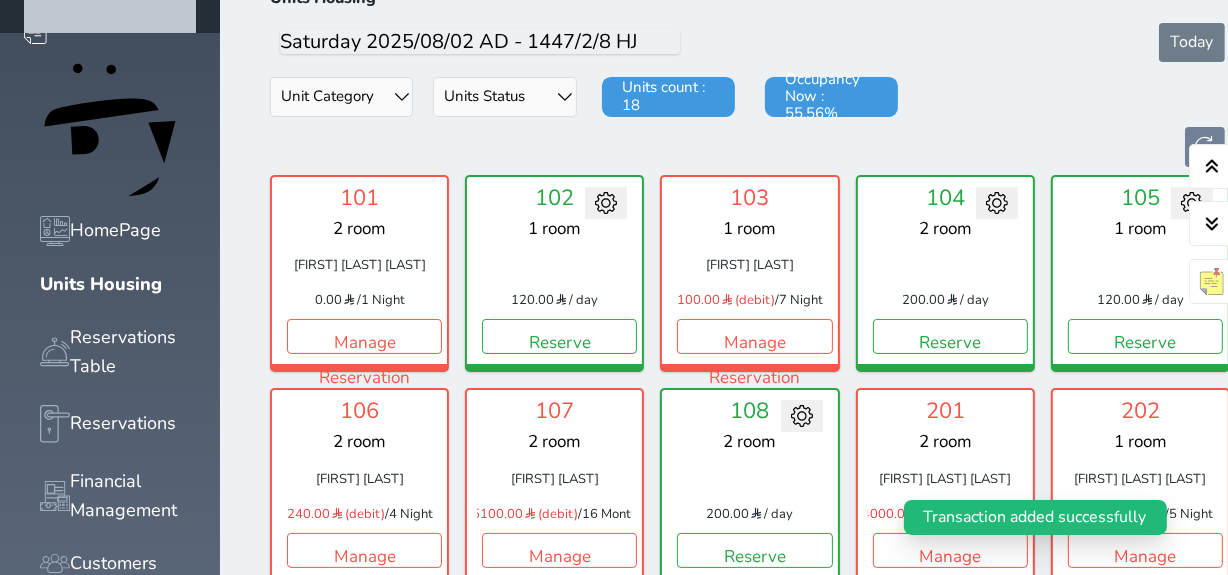 scroll, scrollTop: 169, scrollLeft: 0, axis: vertical 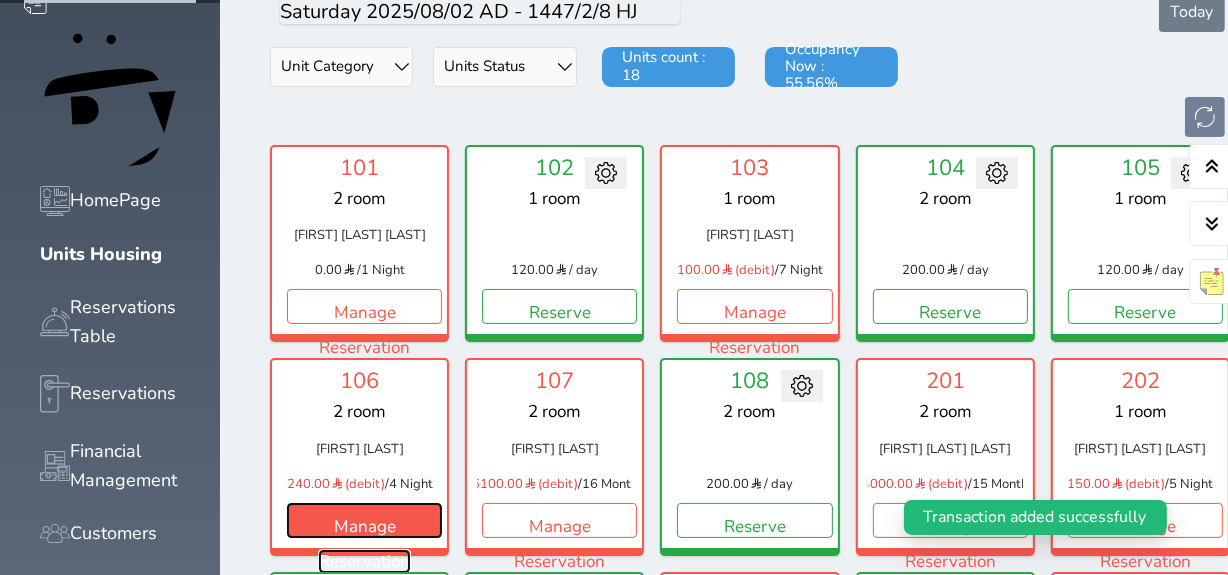 click on "Manage Reservation" at bounding box center [364, 520] 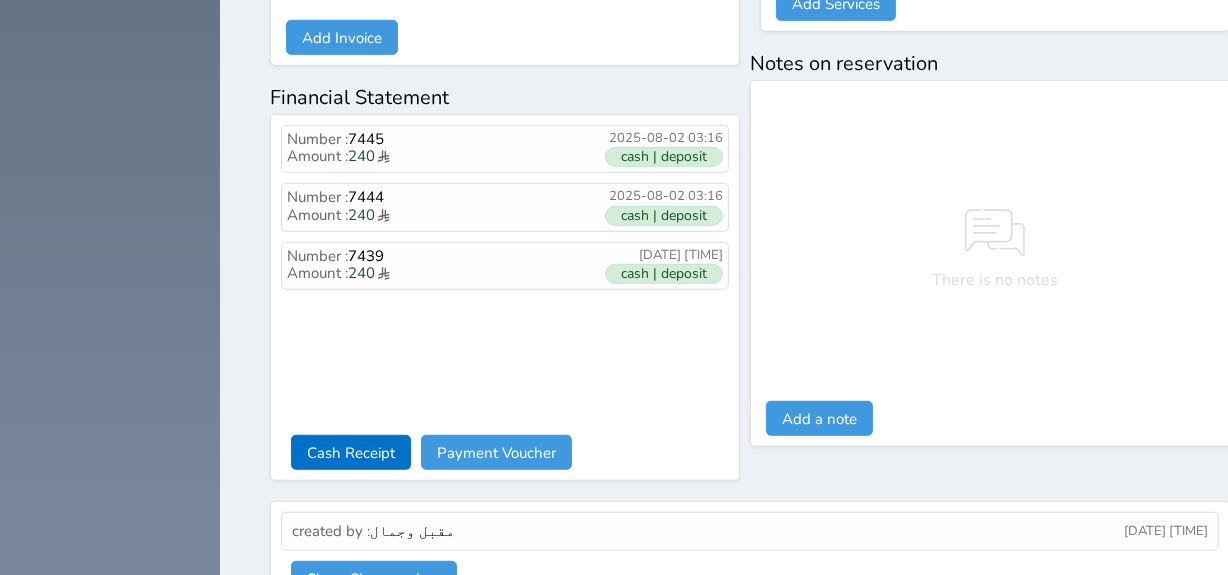 scroll, scrollTop: 1216, scrollLeft: 0, axis: vertical 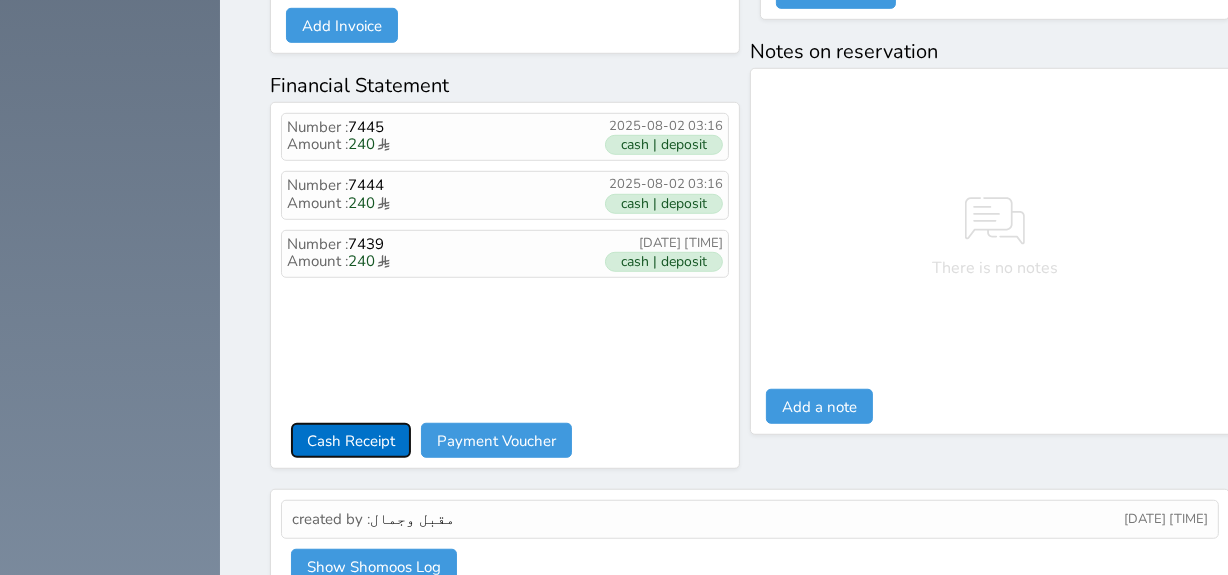 click on "Cash Receipt" at bounding box center (351, 440) 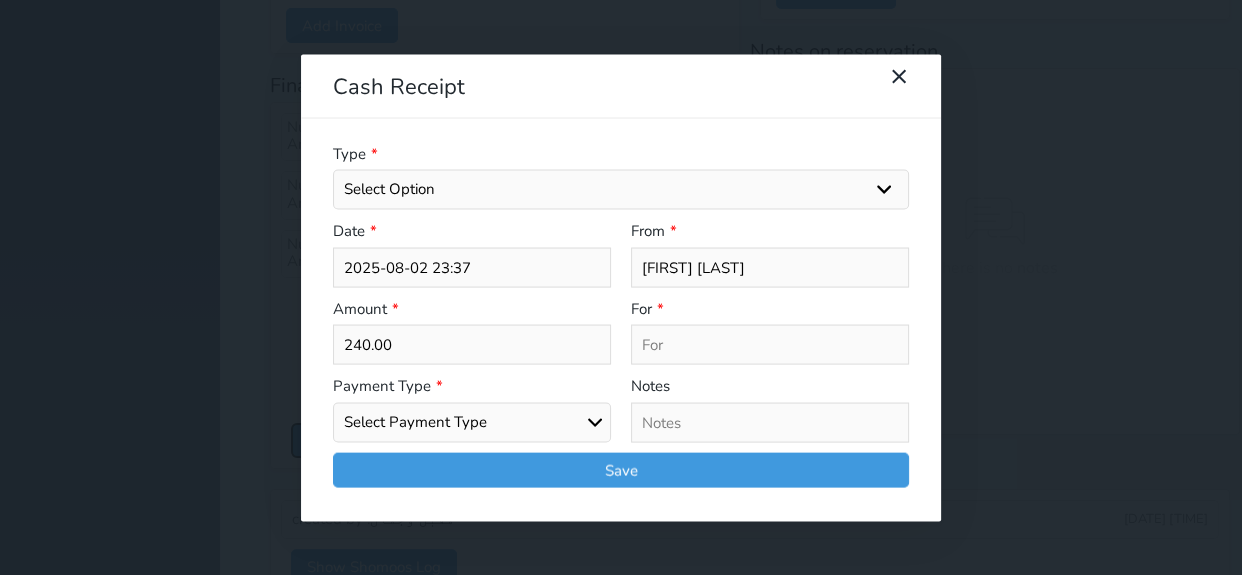 select 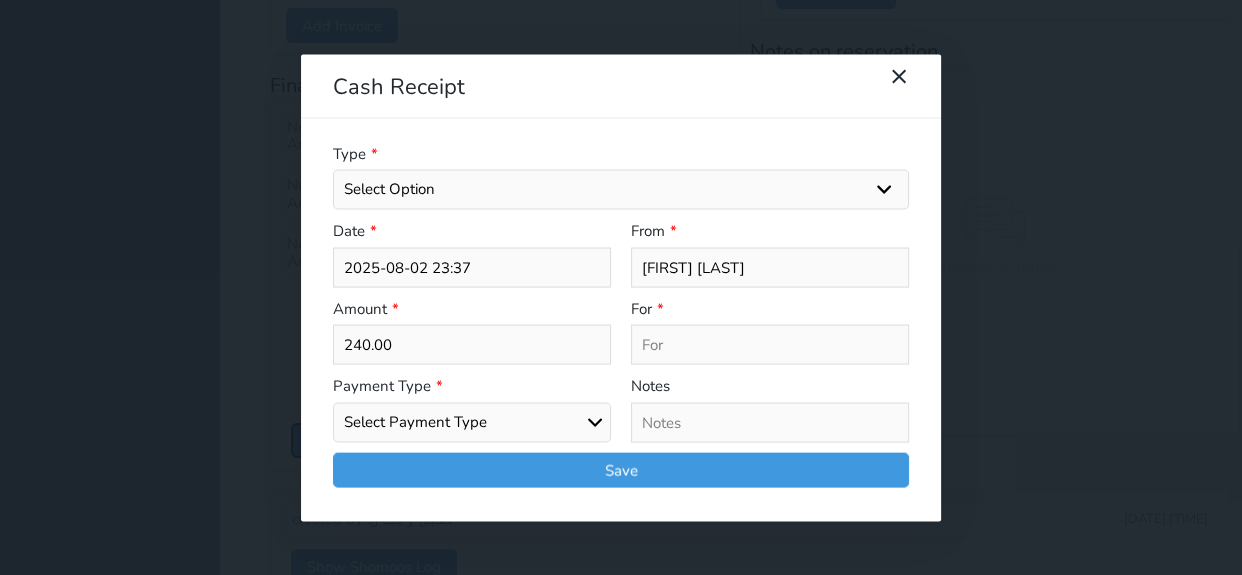 select 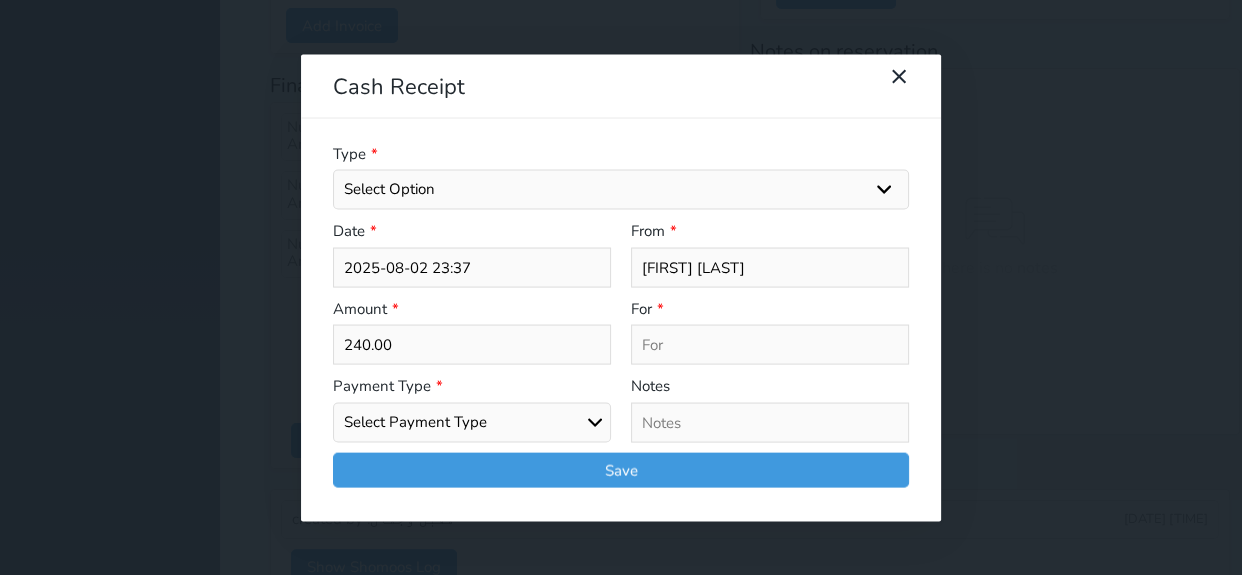 drag, startPoint x: 362, startPoint y: 363, endPoint x: 362, endPoint y: 352, distance: 11 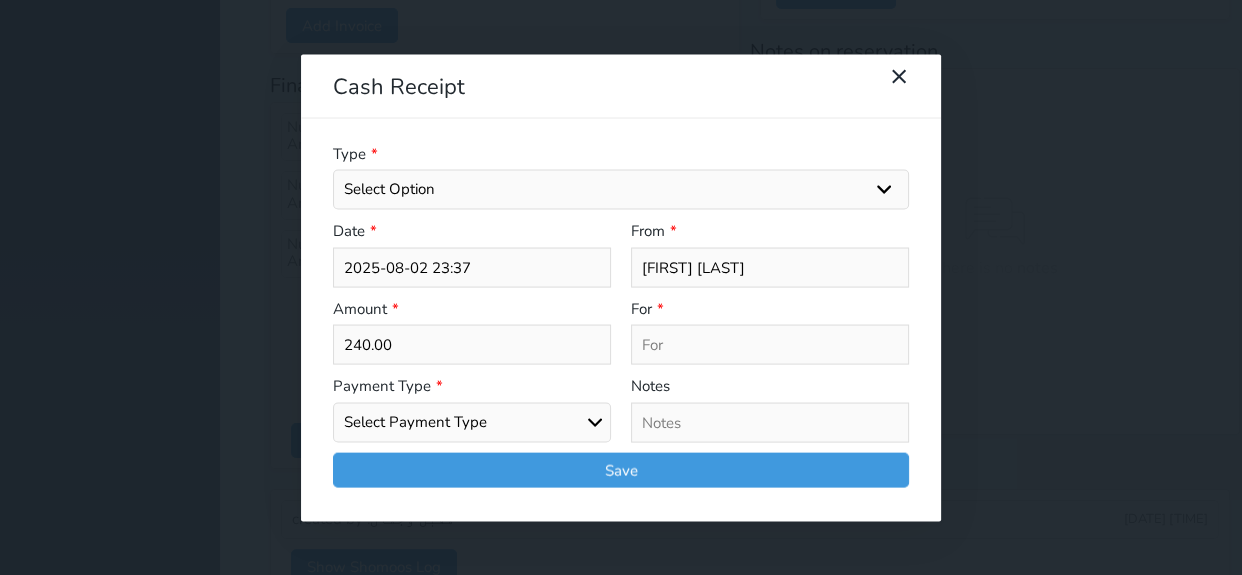 click on "Select Payment Type   Cash   Bank Transfer   Mada   Credit Card   Credit Payment" at bounding box center (472, 422) 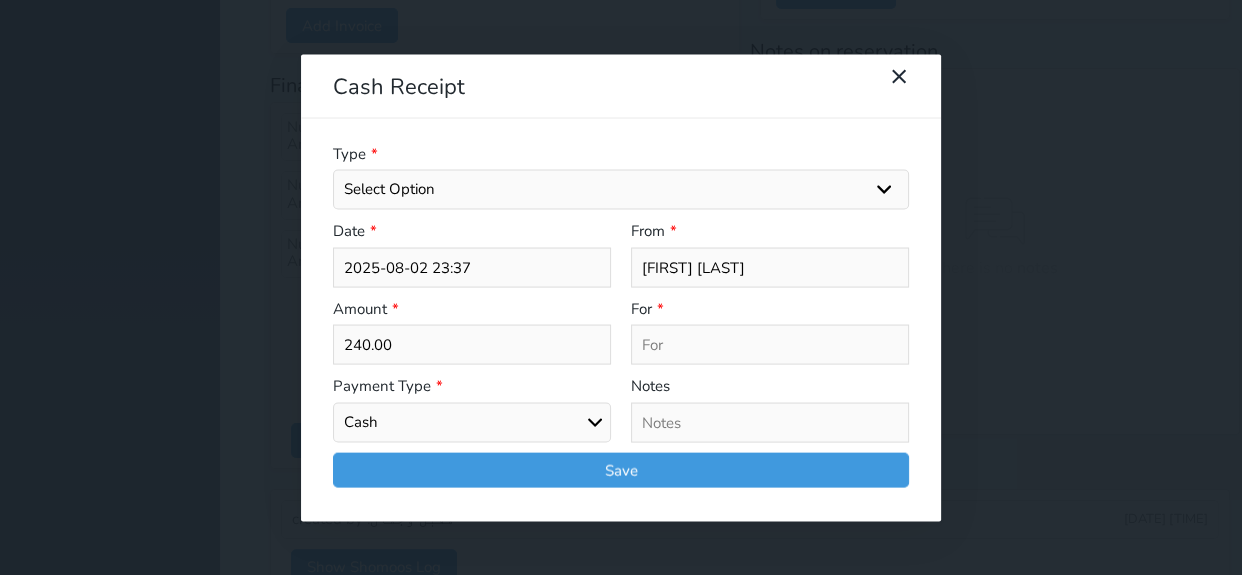 click on "Select Payment Type   Cash   Bank Transfer   Mada   Credit Card   Credit Payment" at bounding box center [472, 422] 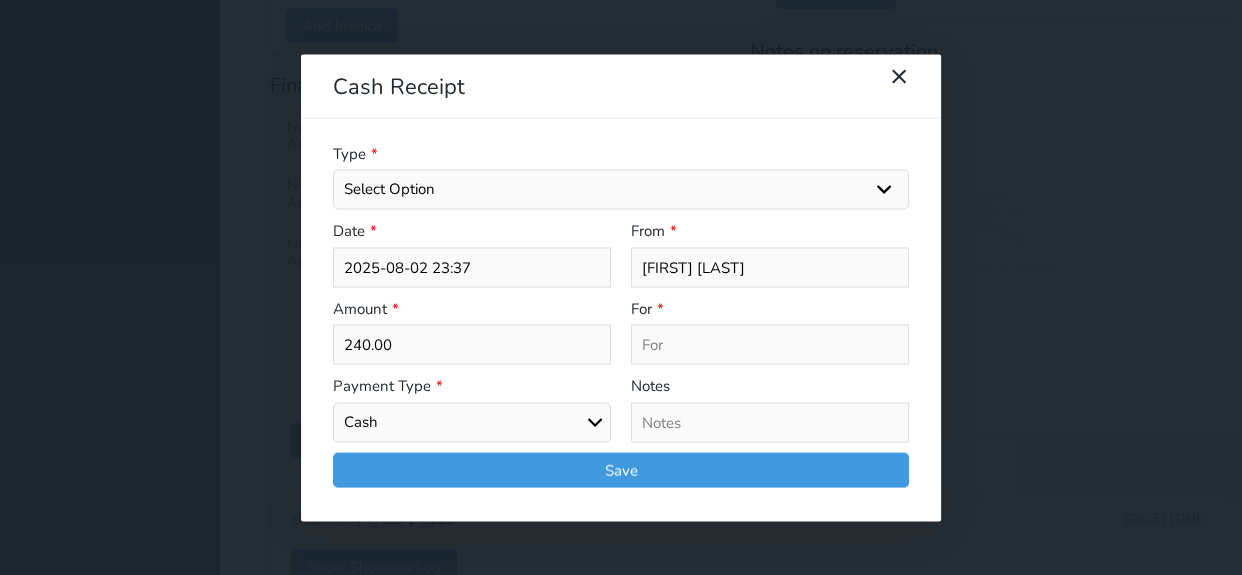 select on "15918" 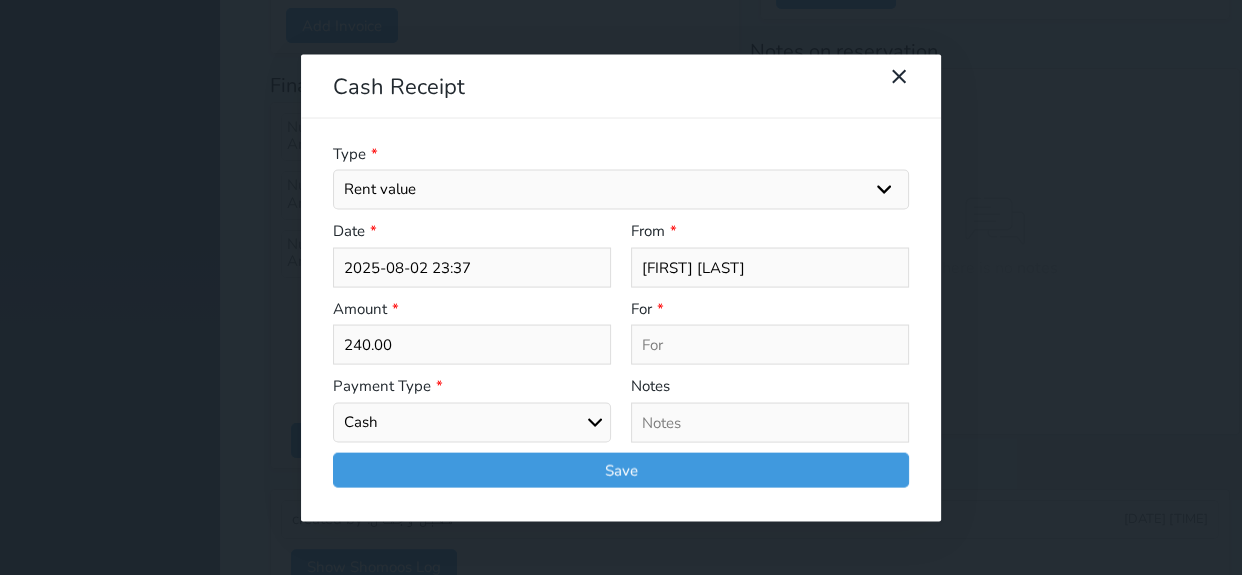 click on "Select Option   General receipts Rent value Bills insurance Retainer Not Applicable Other Laundry Wifi - Internet Car Parking Food Food & Beverages Beverages Cold Drinks Hot Drinks Breakfast Lunch Dinner Bakery & Cakes Swimming pool Gym SPA & Beauty Services Pick & Drop (Transport Services) Minibar Cable - TV Extra Bed Hairdresser Shopping Organized Tours Services Tour Guide Services" at bounding box center (621, 190) 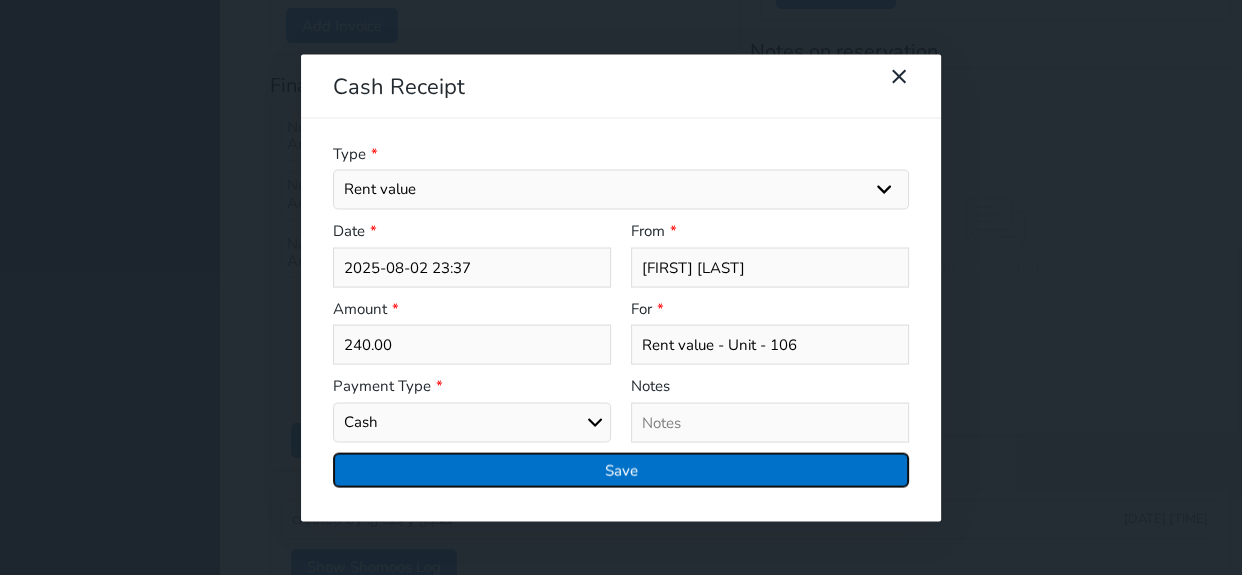 click on "Save" at bounding box center [621, 469] 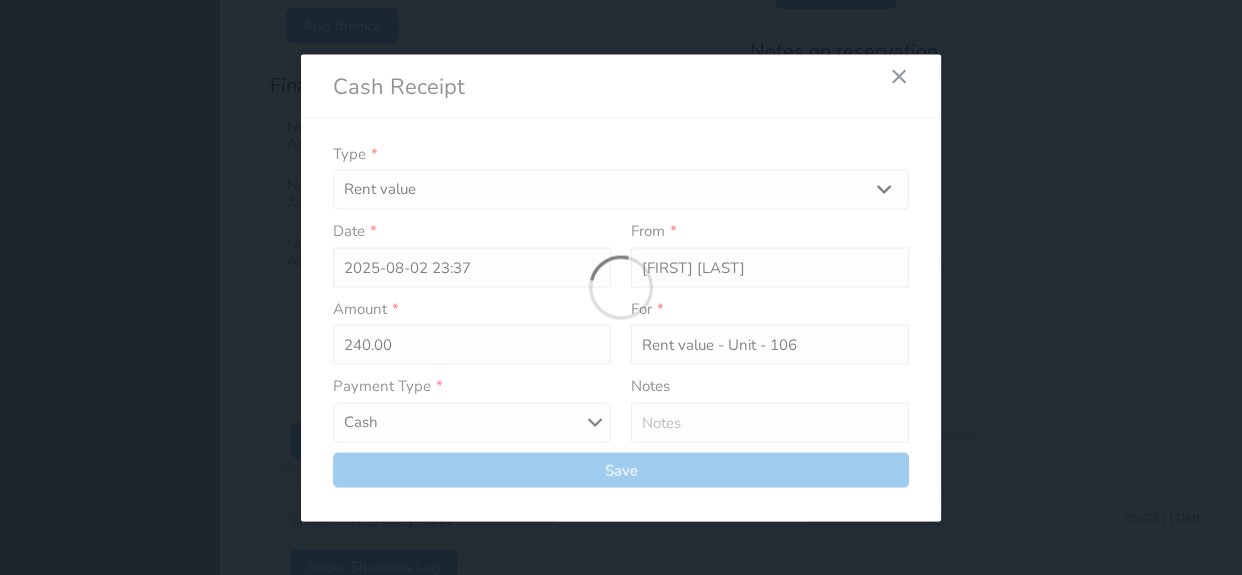 select 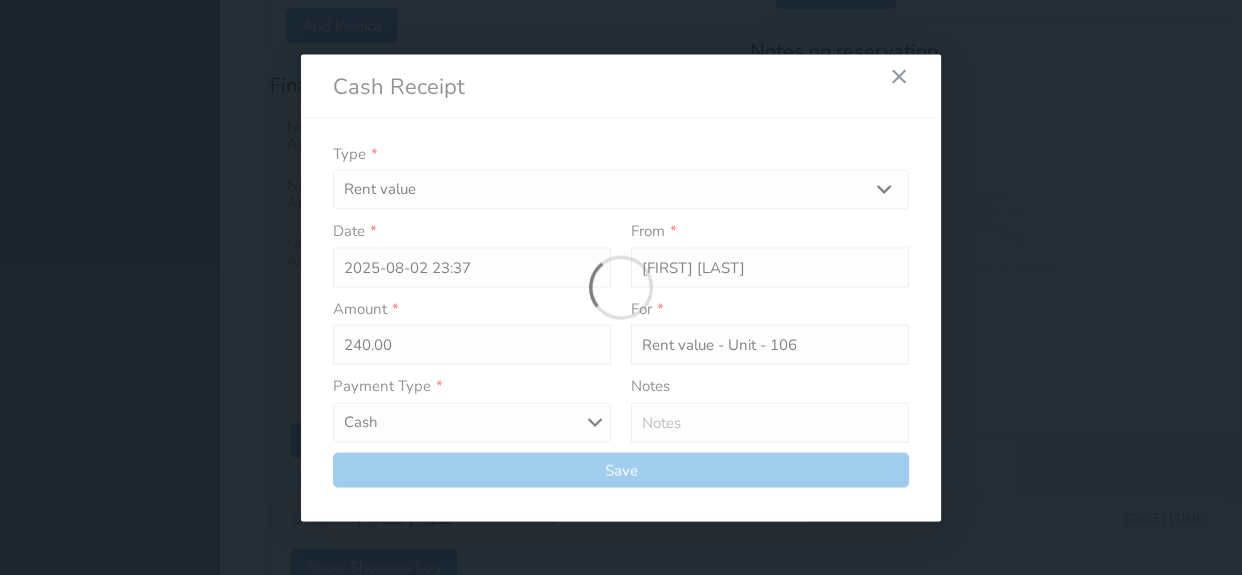type 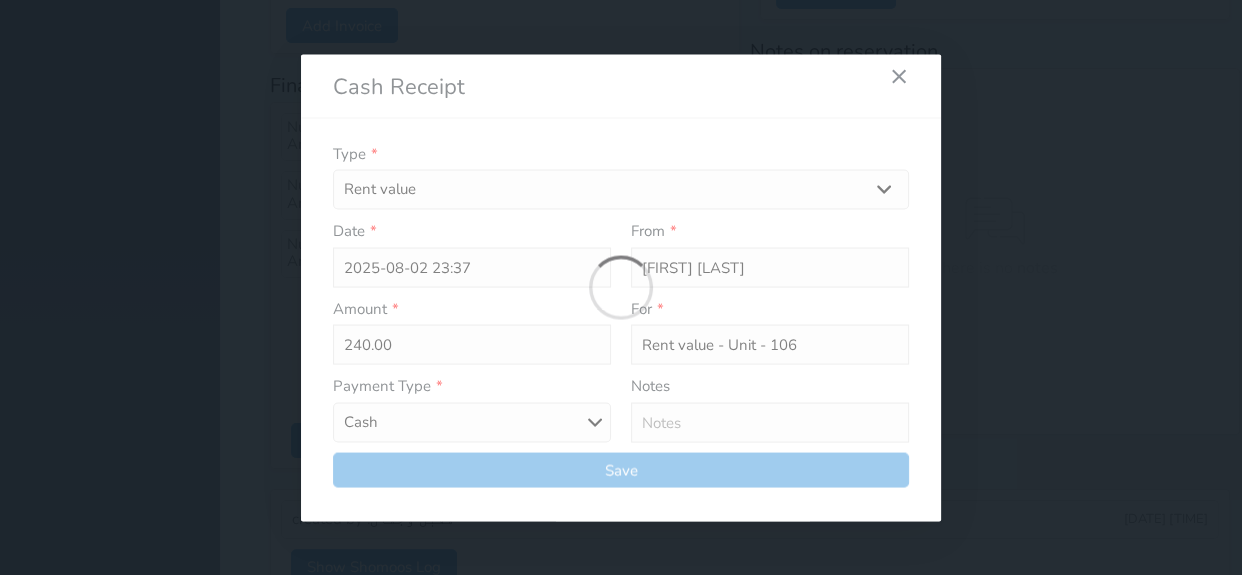 type on "0" 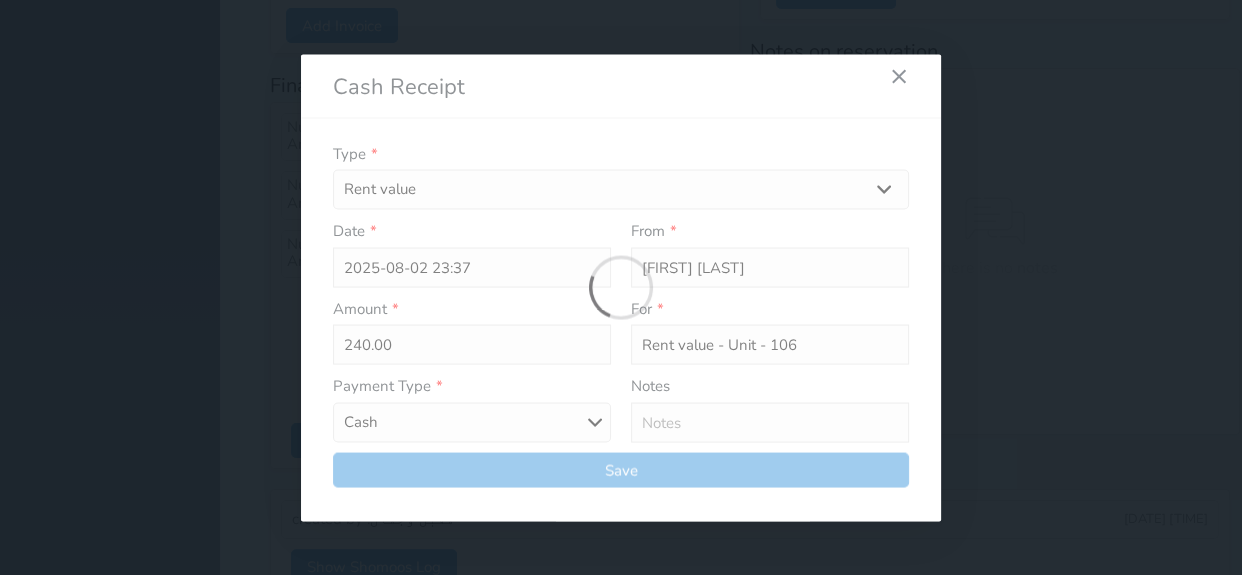 select 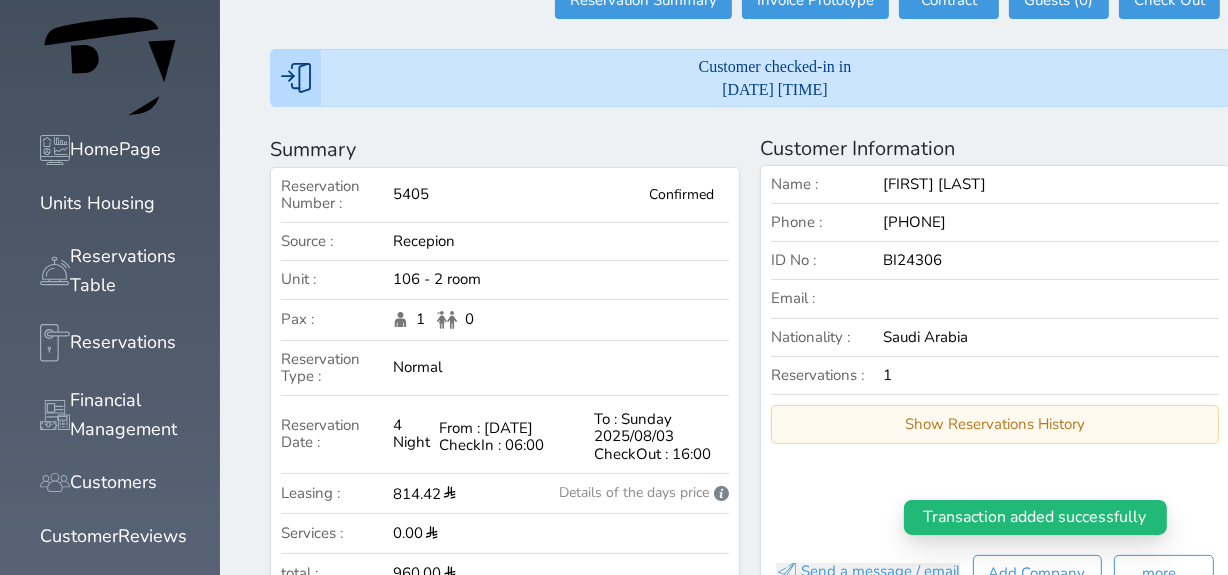 scroll, scrollTop: 0, scrollLeft: 0, axis: both 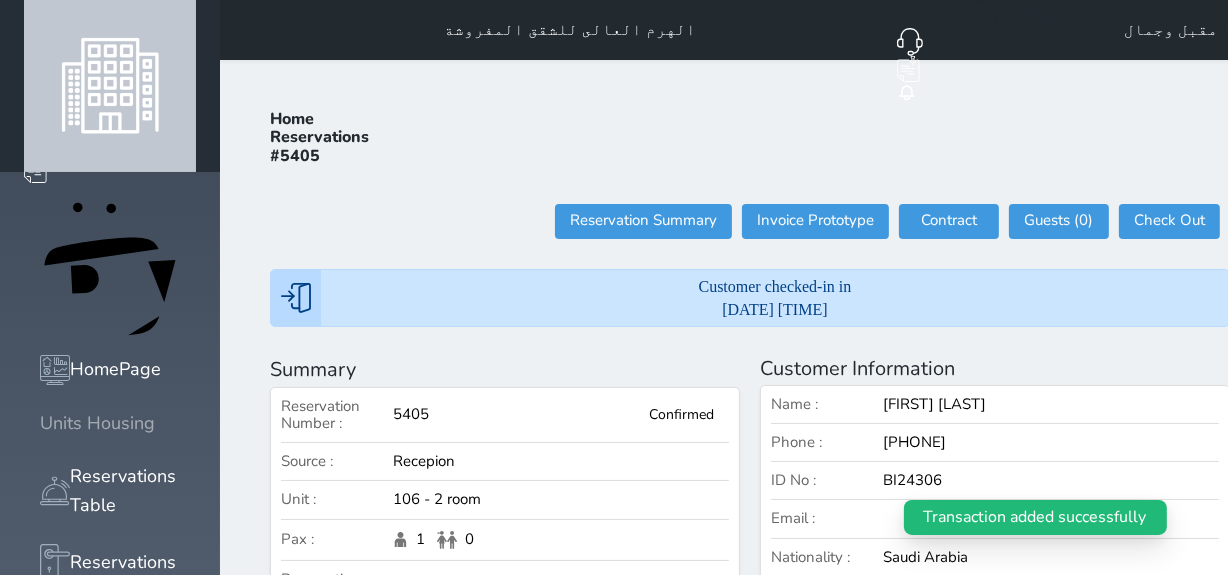 click 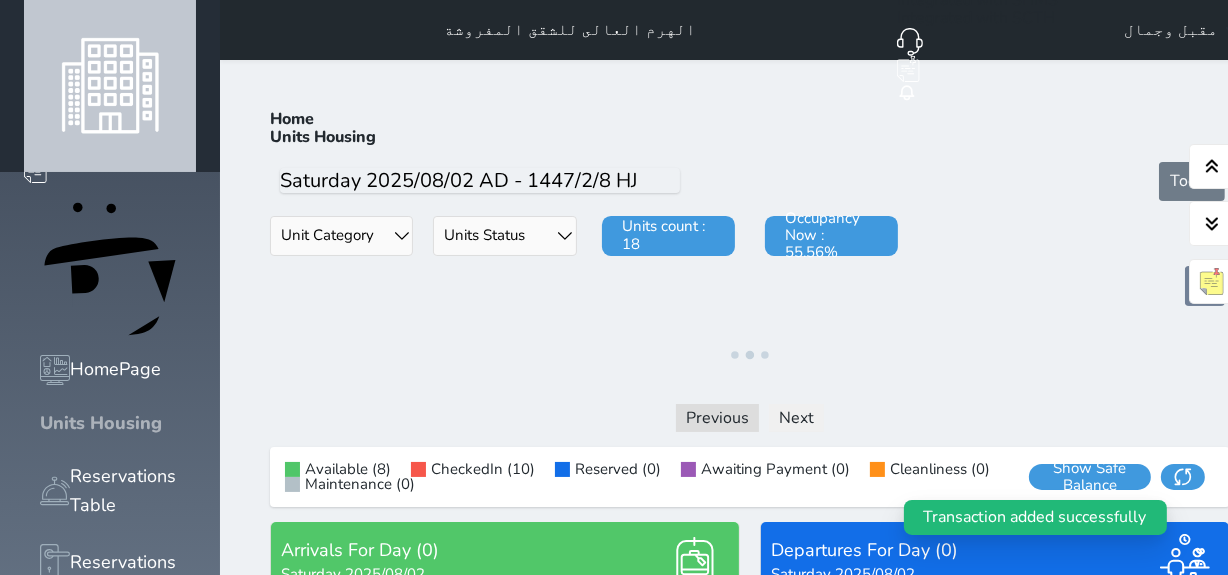 click at bounding box center [40, 423] 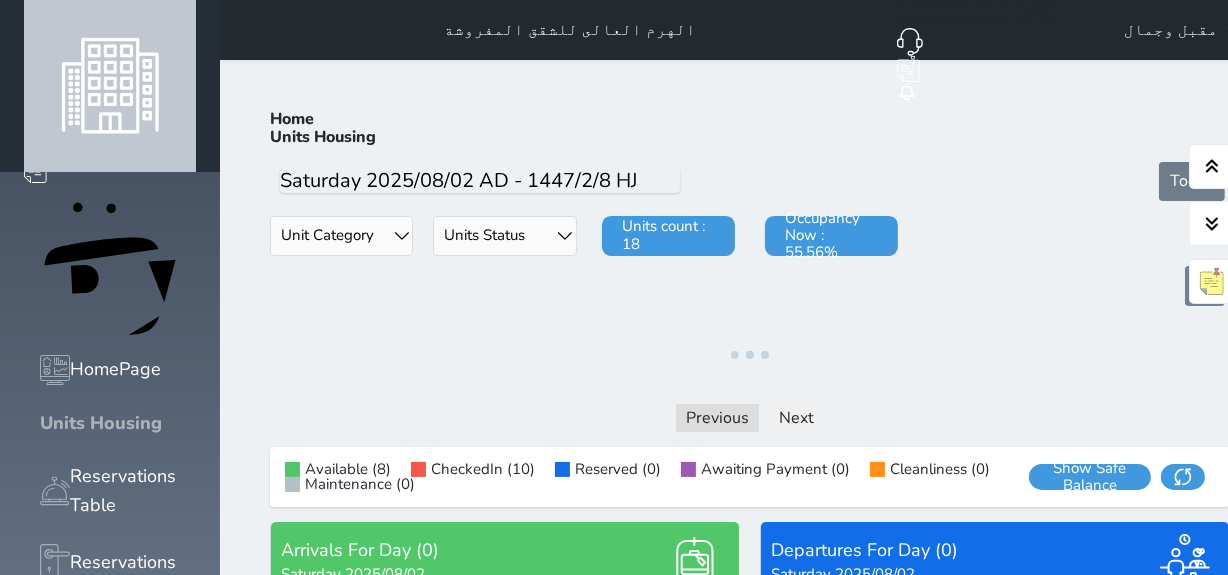 click 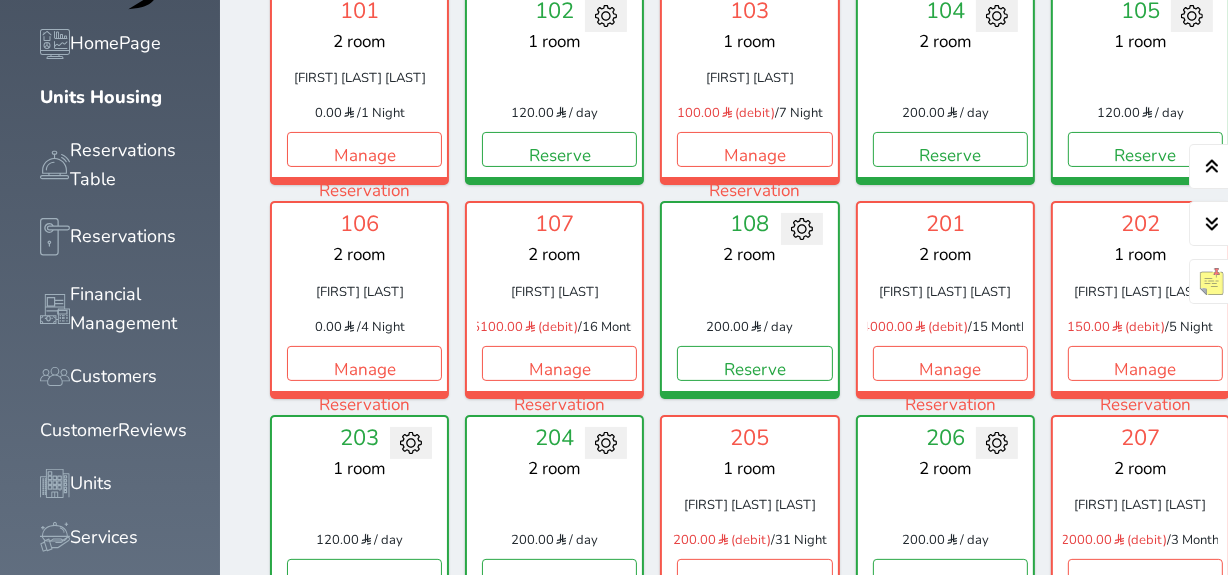 scroll, scrollTop: 350, scrollLeft: 0, axis: vertical 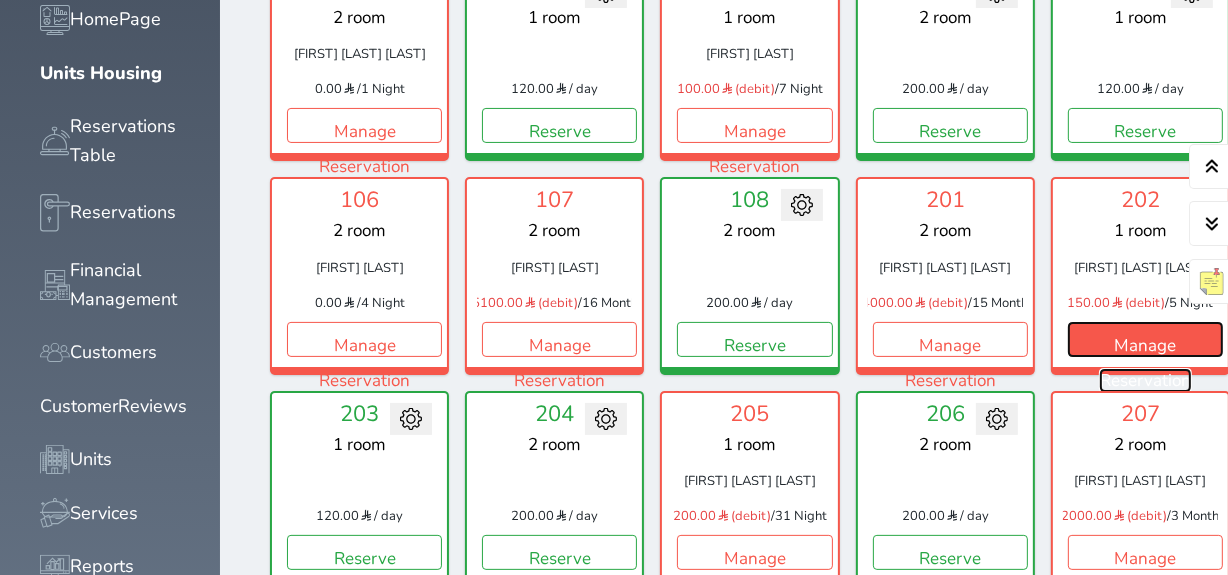 click on "Manage Reservation" at bounding box center (1145, 339) 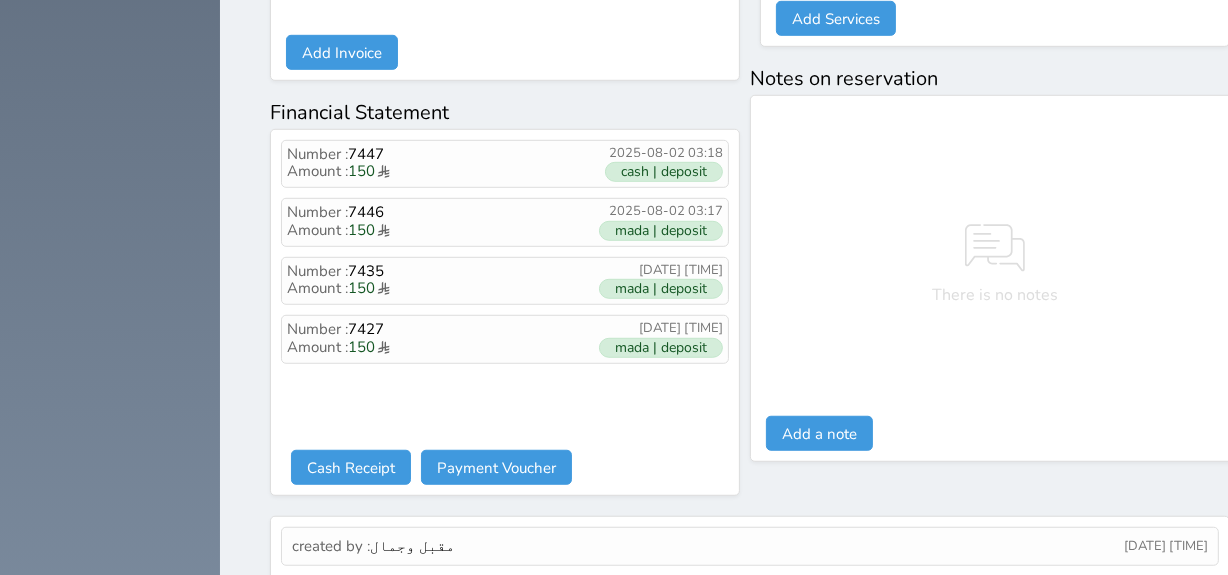 scroll, scrollTop: 1216, scrollLeft: 0, axis: vertical 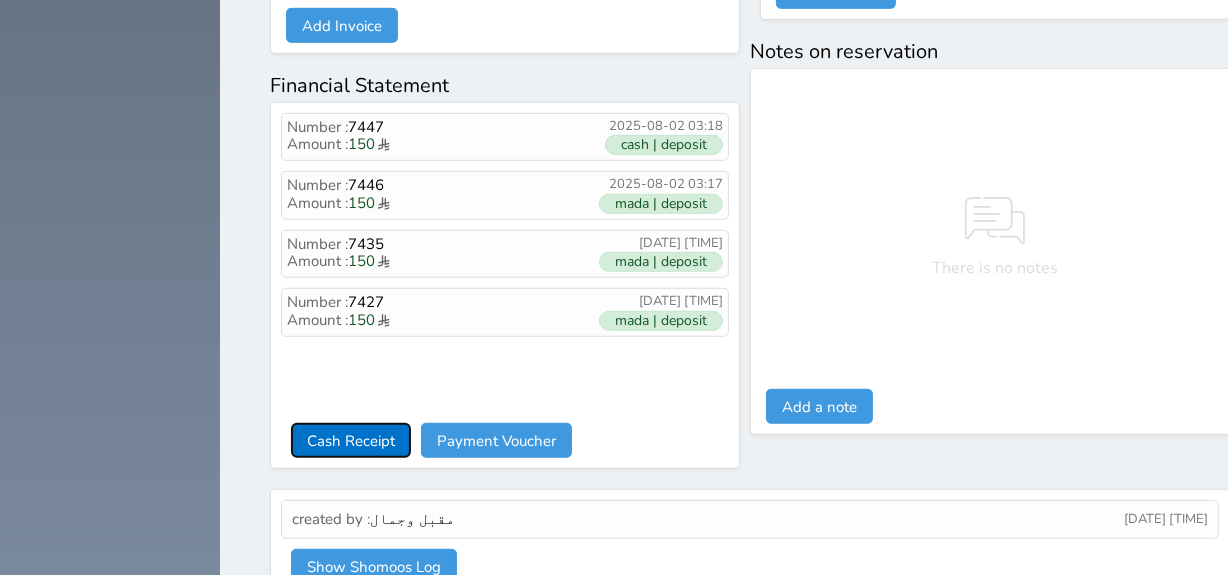 click on "Cash Receipt" at bounding box center [351, 440] 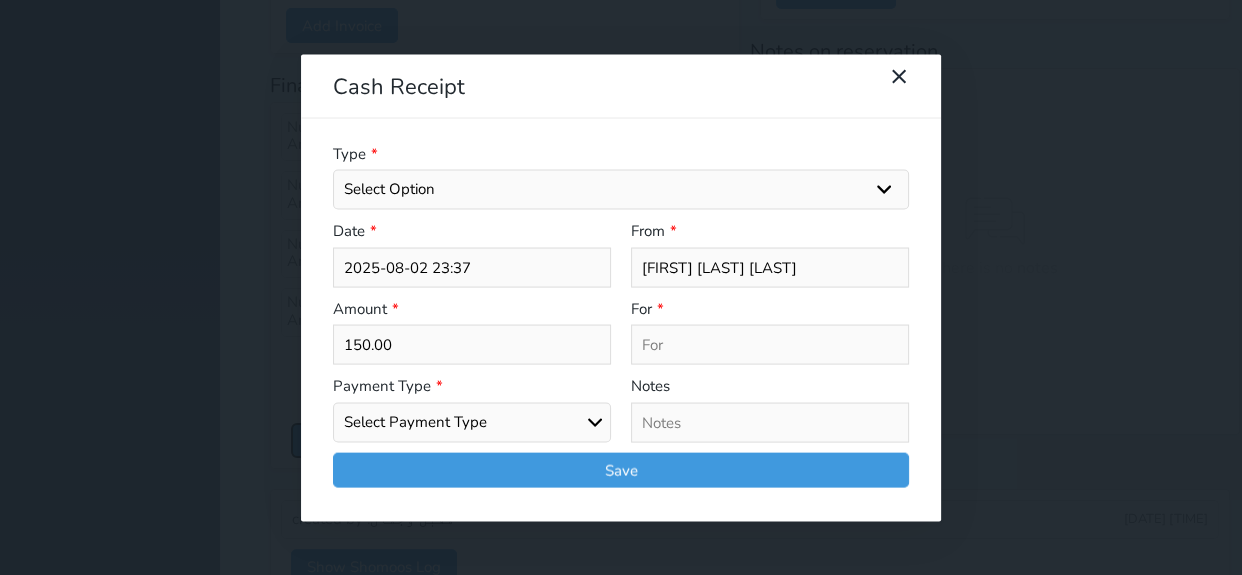 select 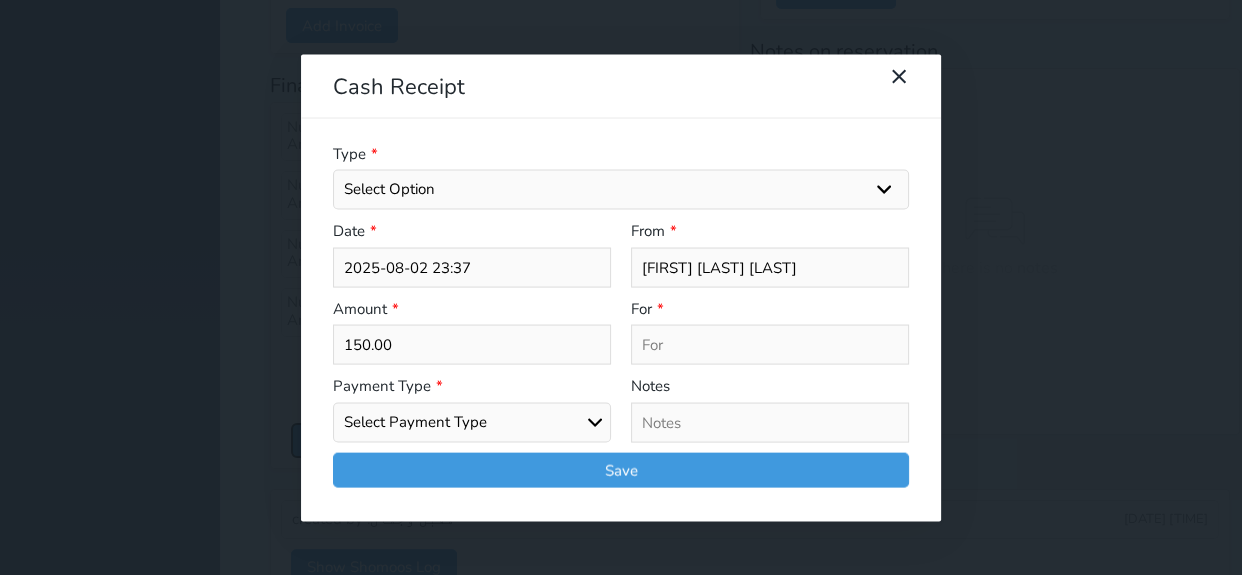 select 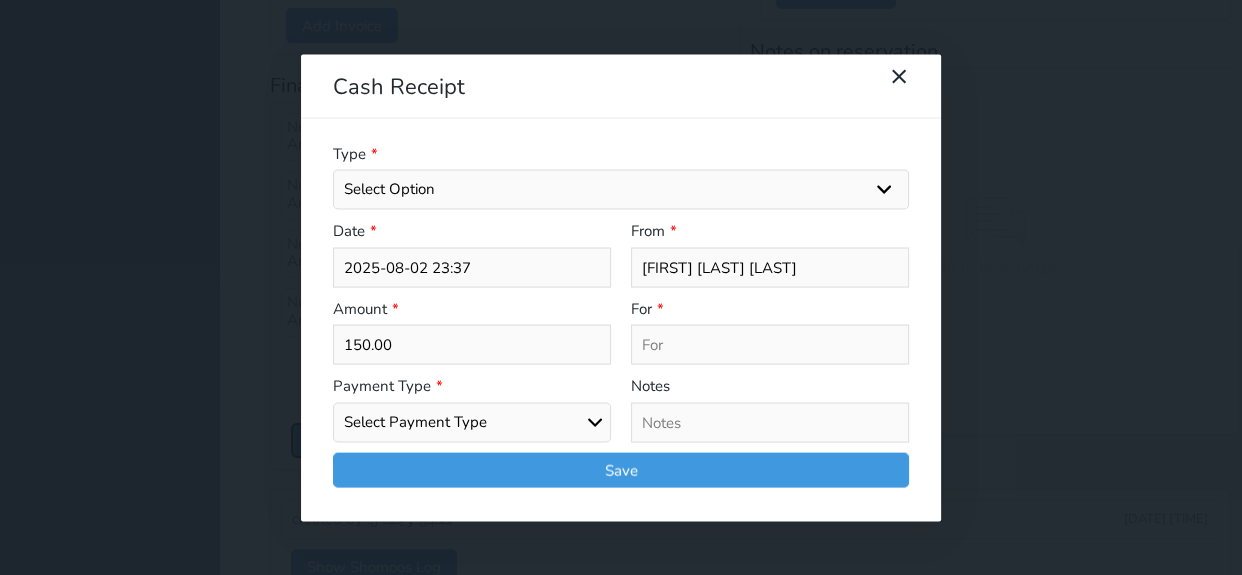 select 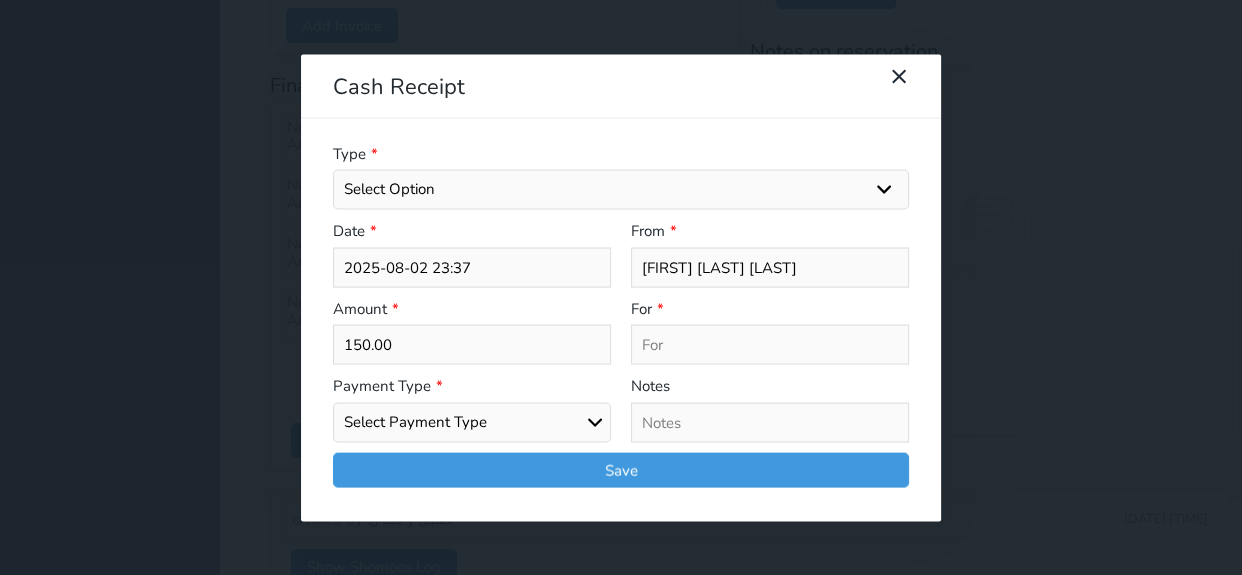 click on "Select Payment Type   Cash   Bank Transfer   Mada   Credit Card   Credit Payment" at bounding box center (472, 422) 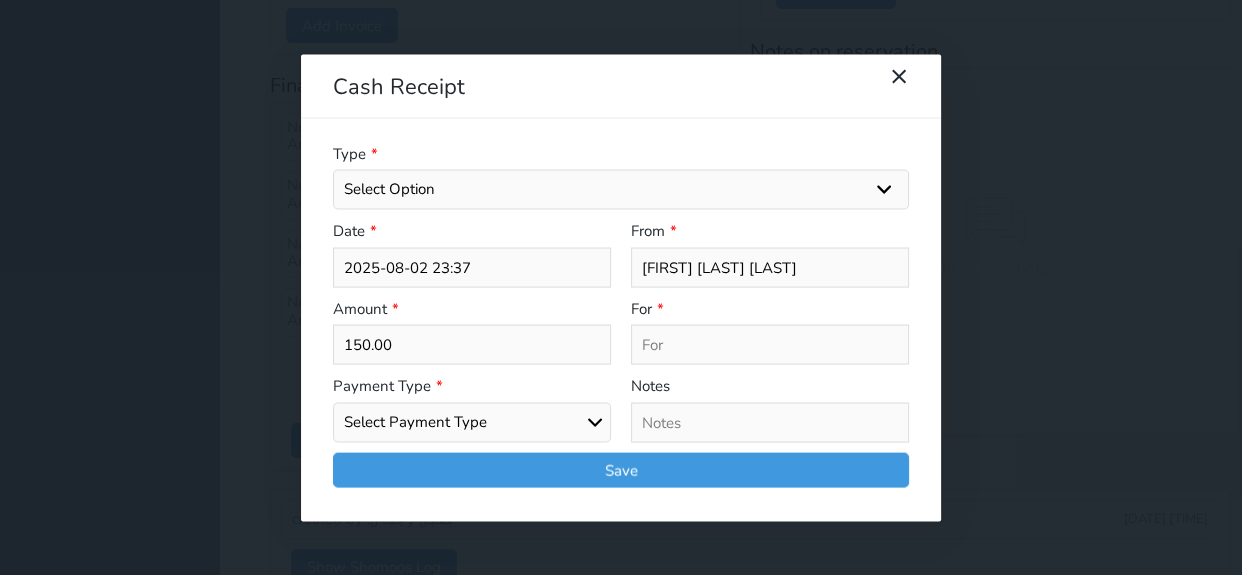 select on "mada" 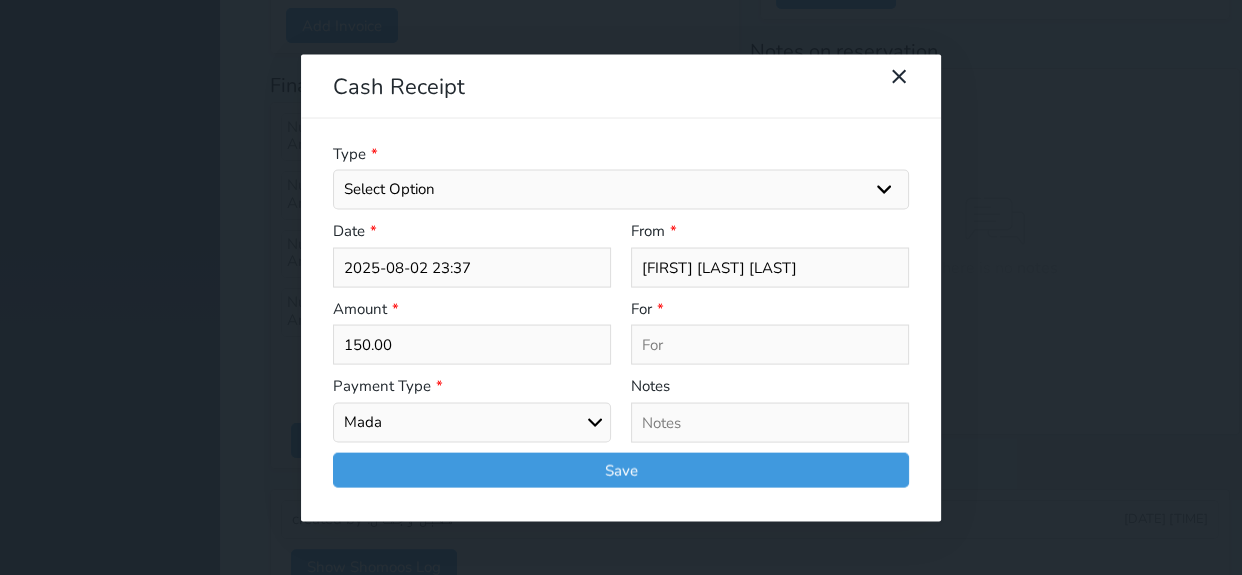click on "Select Payment Type   Cash   Bank Transfer   Mada   Credit Card   Credit Payment" at bounding box center [472, 422] 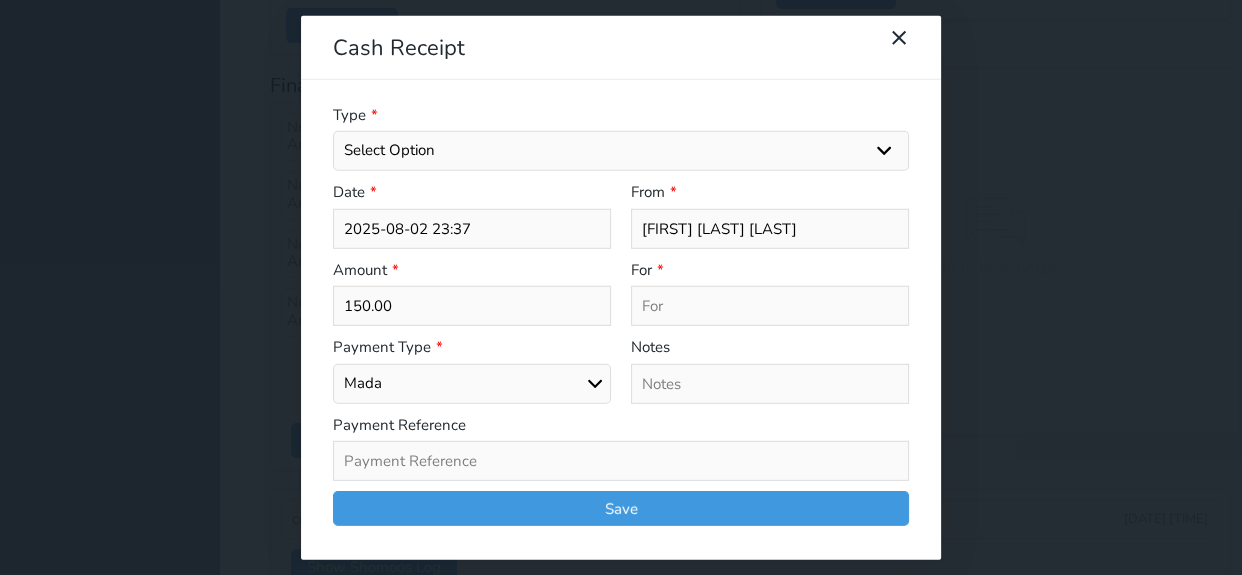 click on "Select Option   General receipts Rent value Bills insurance Retainer Not Applicable Other Laundry Wifi - Internet Car Parking Food Food & Beverages Beverages Cold Drinks Hot Drinks Breakfast Lunch Dinner Bakery & Cakes Swimming pool Gym SPA & Beauty Services Pick & Drop (Transport Services) Minibar Cable - TV Extra Bed Hairdresser Shopping Organized Tours Services Tour Guide Services" at bounding box center (621, 151) 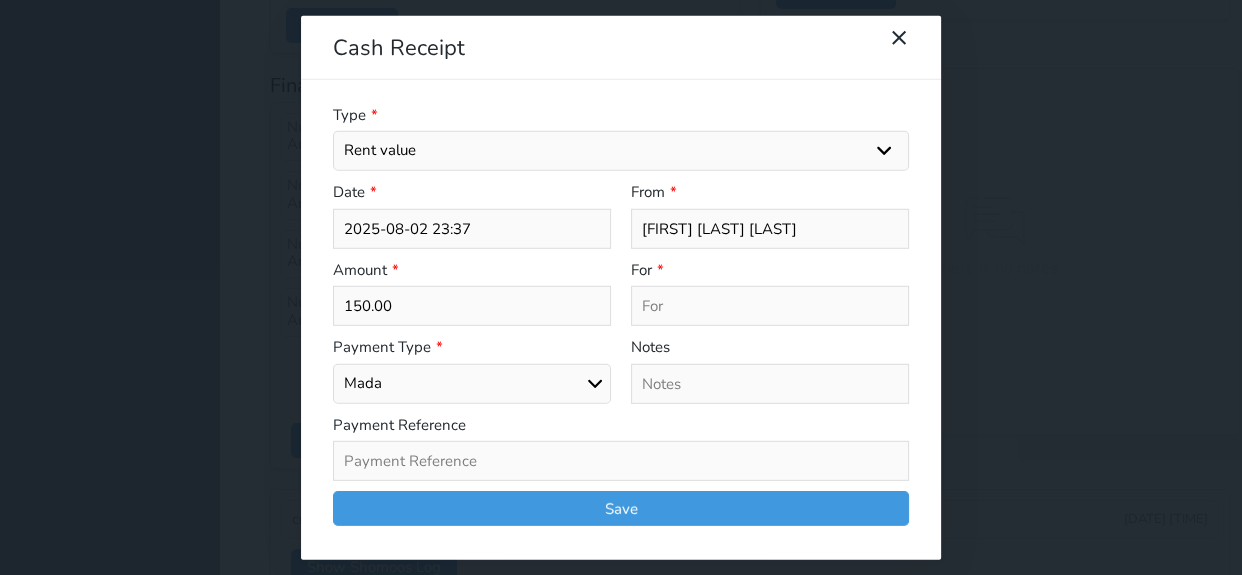 click on "Select Option   General receipts Rent value Bills insurance Retainer Not Applicable Other Laundry Wifi - Internet Car Parking Food Food & Beverages Beverages Cold Drinks Hot Drinks Breakfast Lunch Dinner Bakery & Cakes Swimming pool Gym SPA & Beauty Services Pick & Drop (Transport Services) Minibar Cable - TV Extra Bed Hairdresser Shopping Organized Tours Services Tour Guide Services" at bounding box center [621, 151] 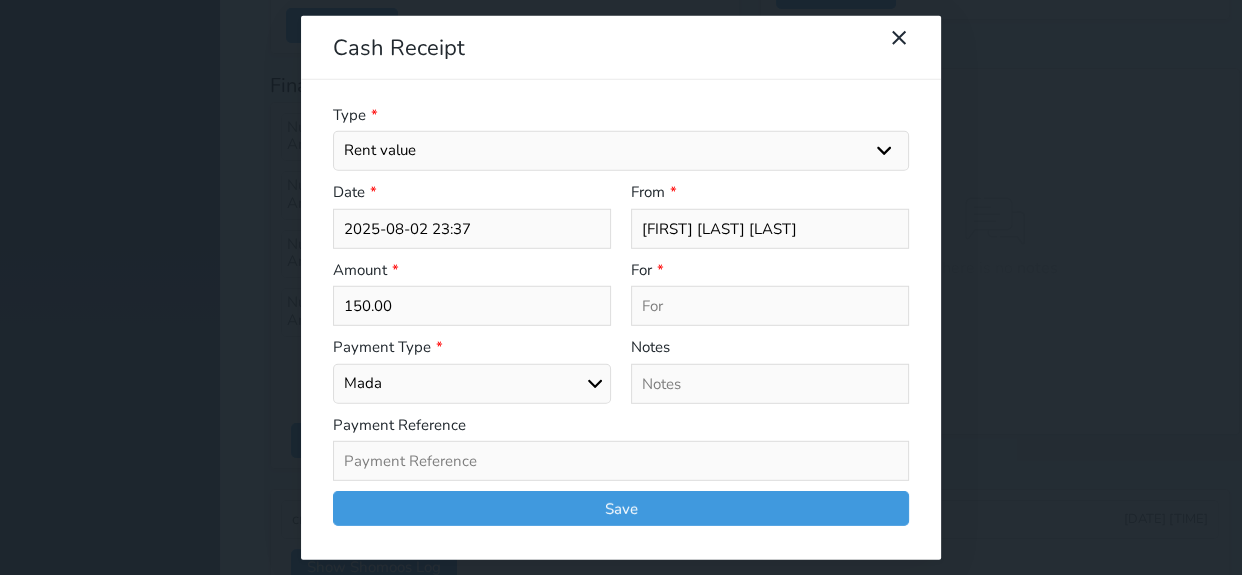 type on "Rent value - Unit - 202" 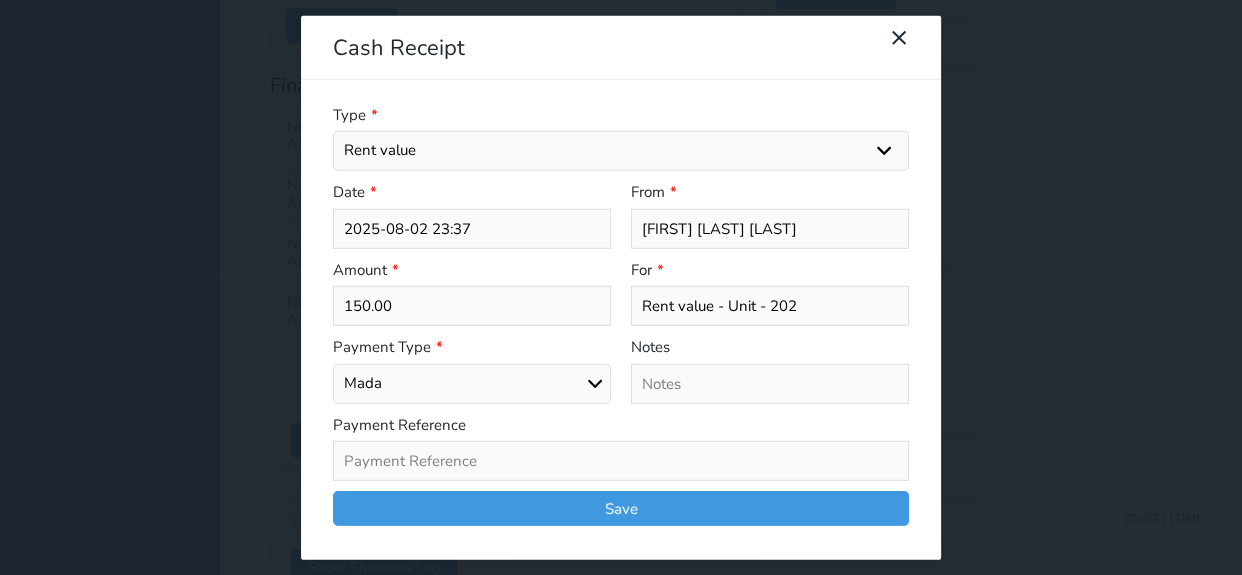 click at bounding box center [621, 461] 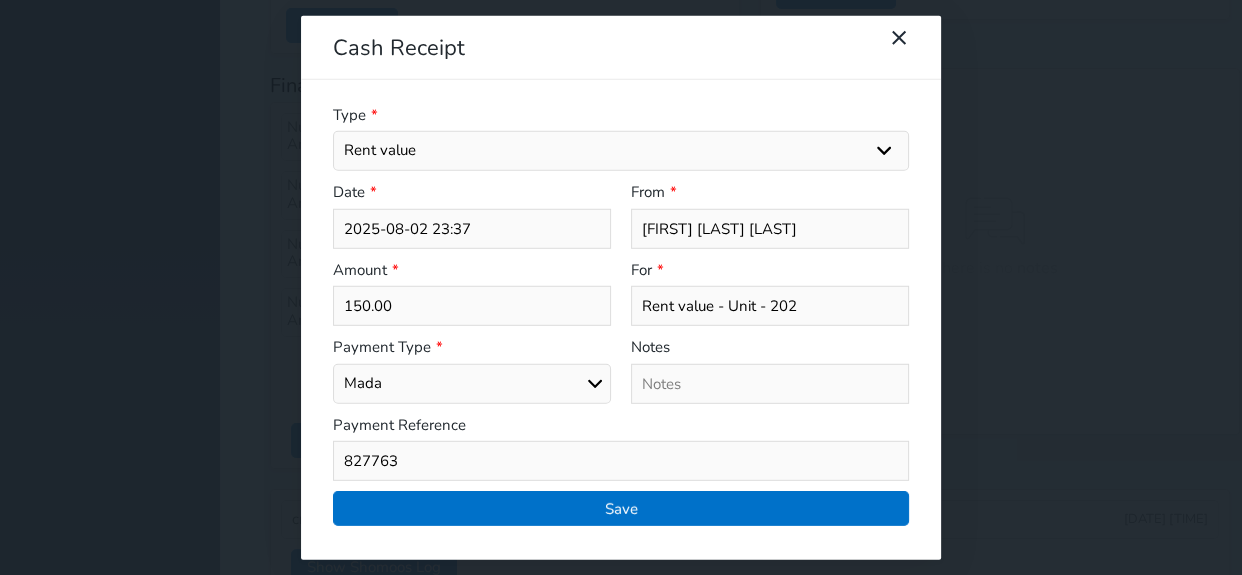 type on "827763" 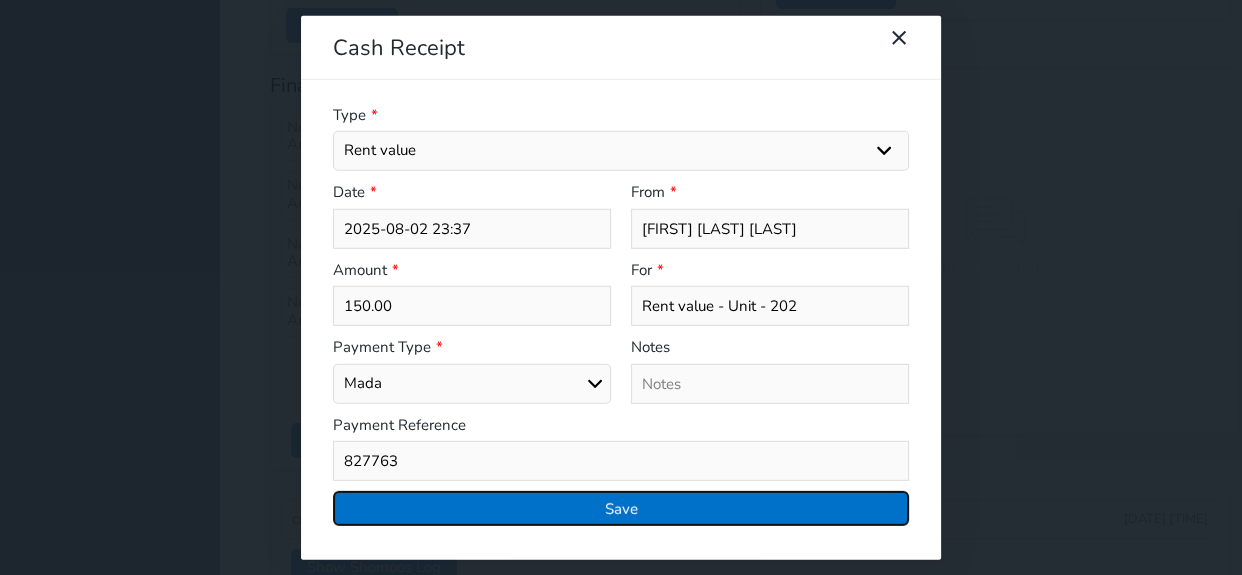 click on "Save" at bounding box center [621, 508] 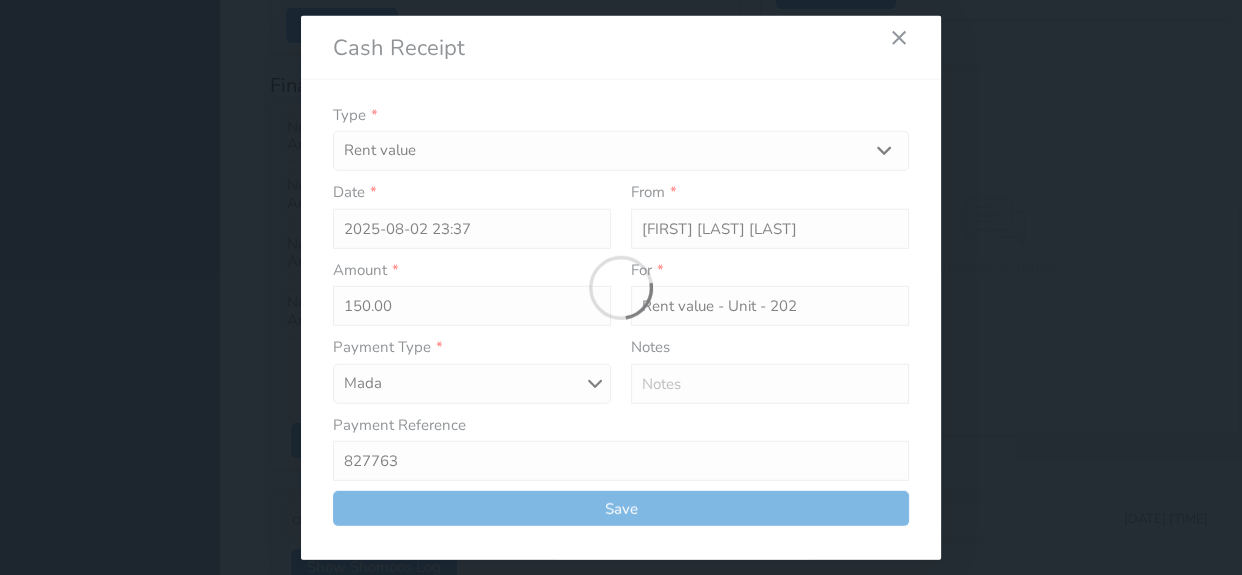 select 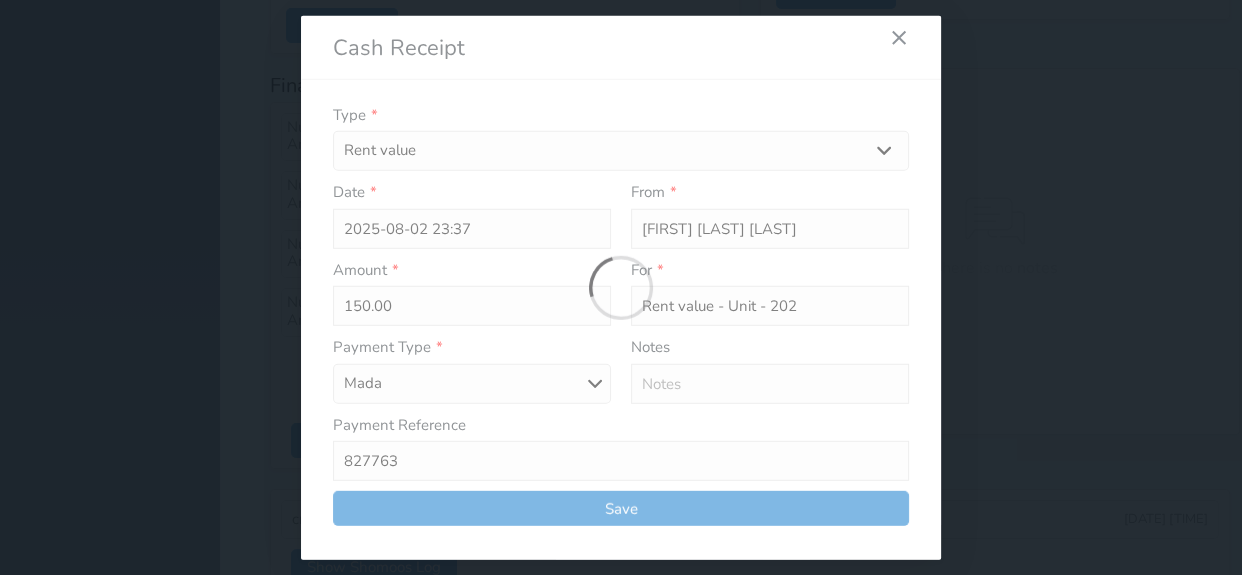type 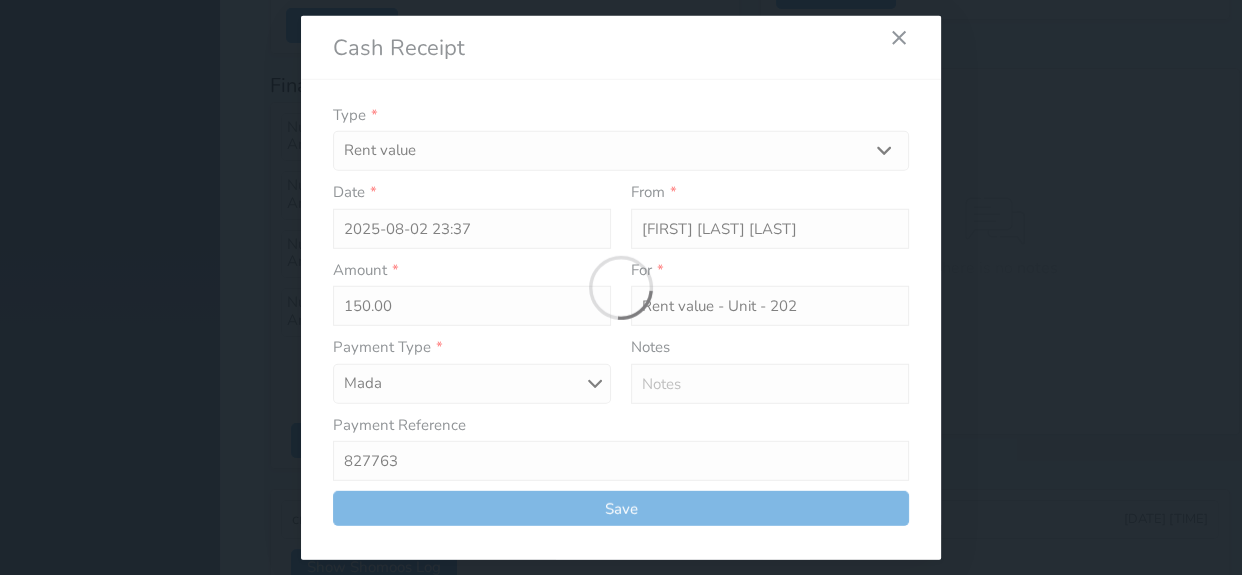 type on "0" 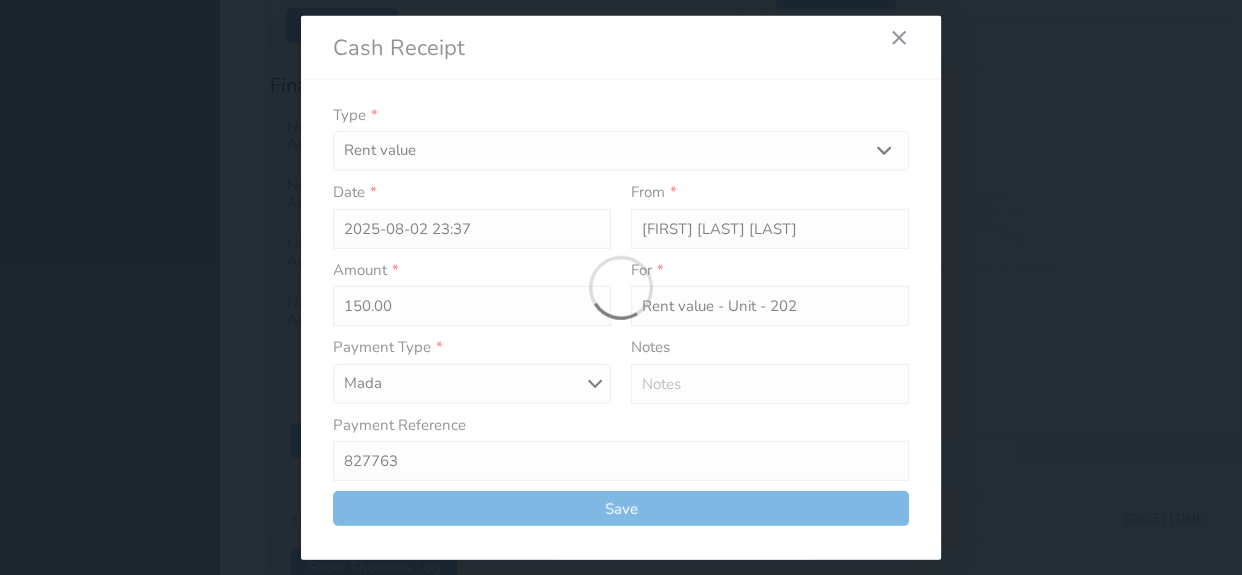 select 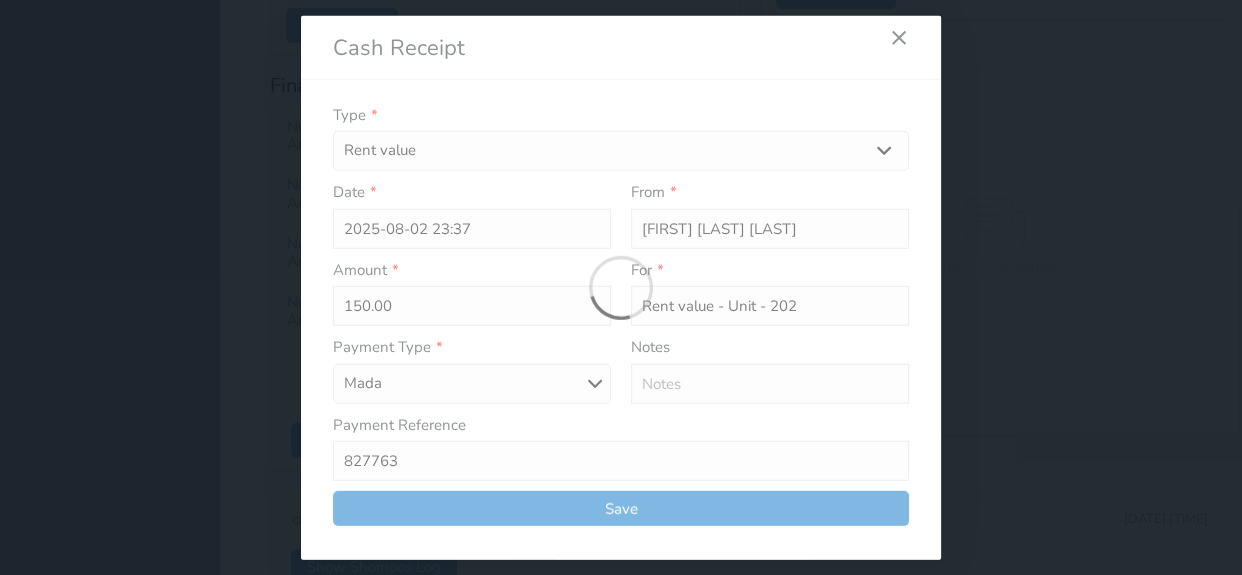 type on "0" 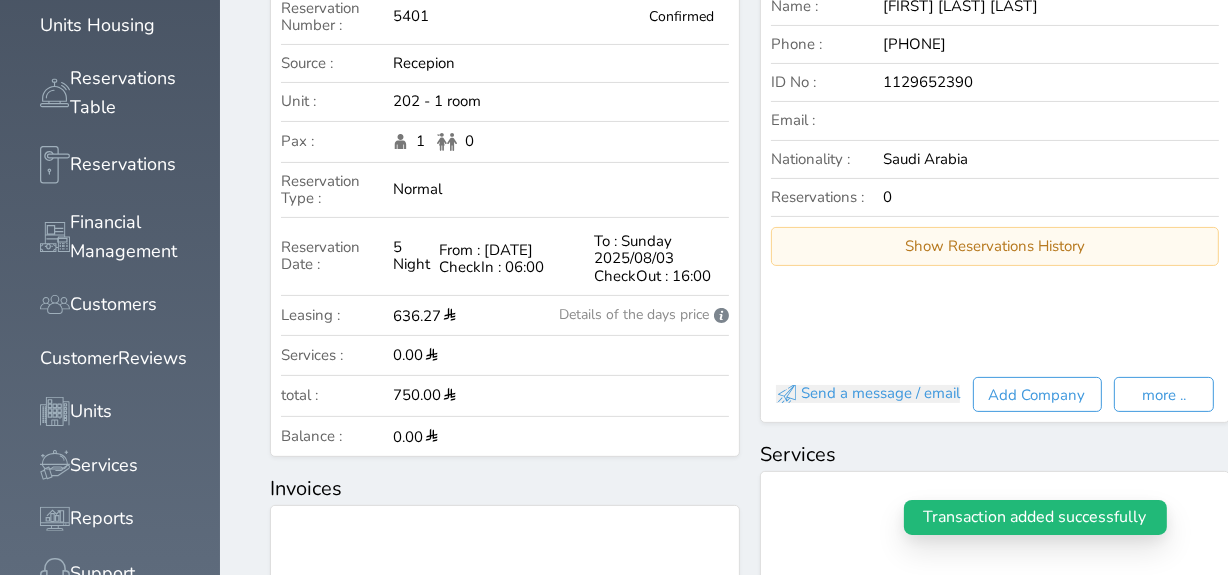 scroll, scrollTop: 0, scrollLeft: 0, axis: both 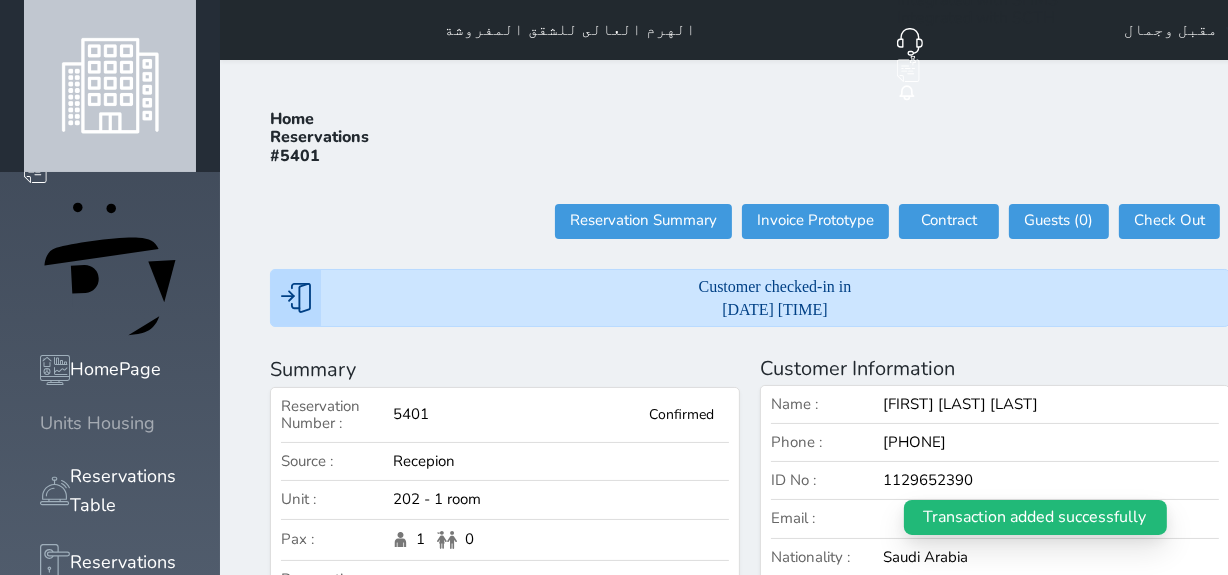 click on "Units Housing" at bounding box center (97, 423) 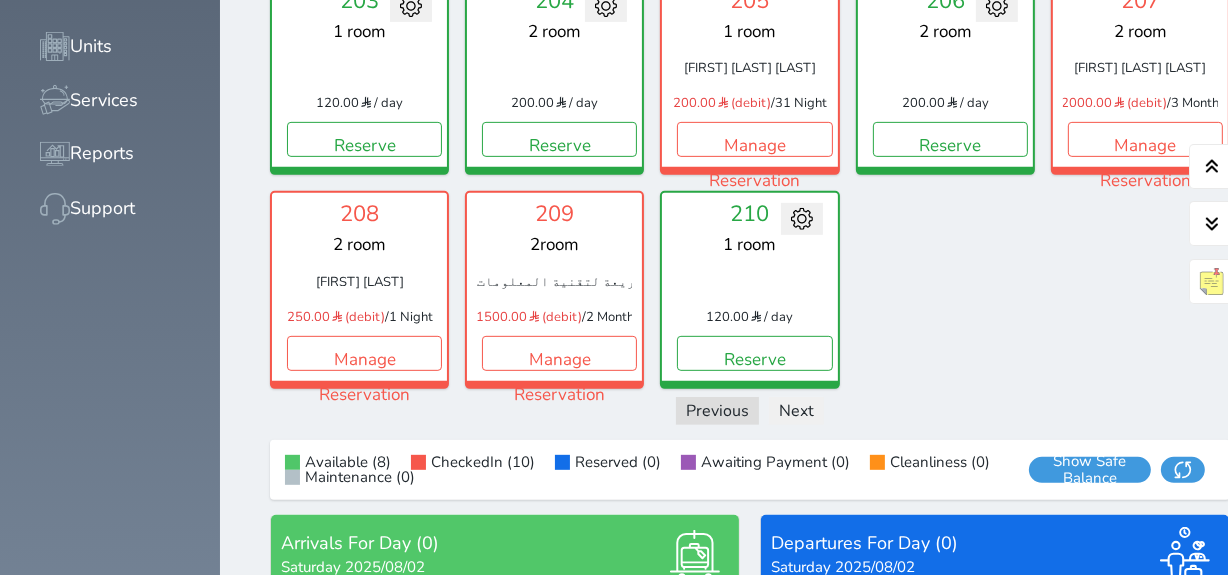 scroll, scrollTop: 805, scrollLeft: 0, axis: vertical 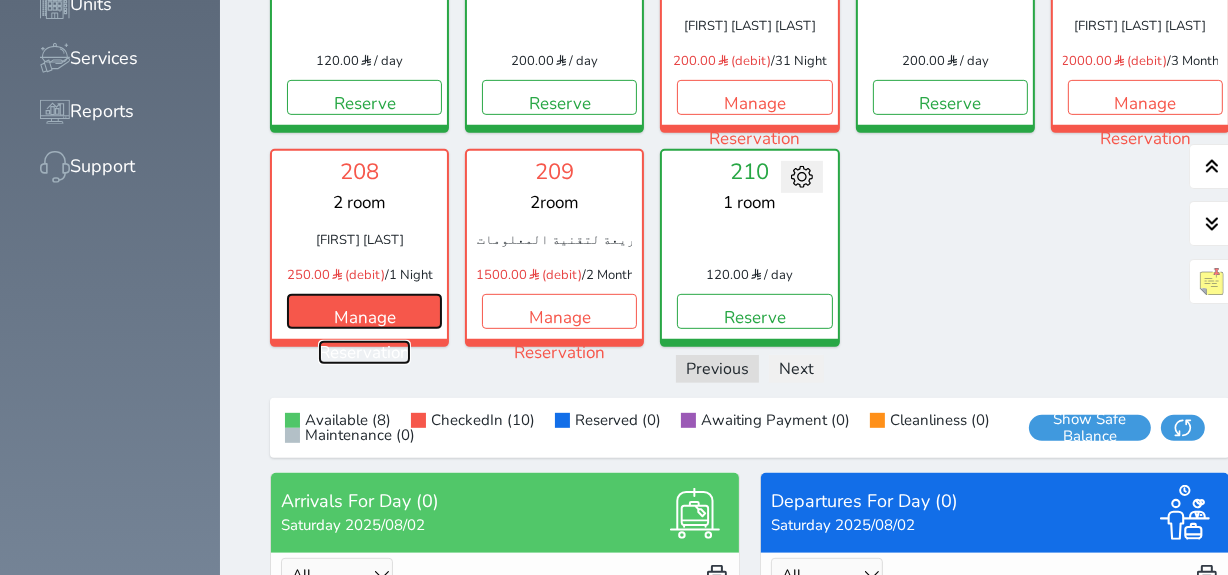 click on "Manage Reservation" at bounding box center [364, 311] 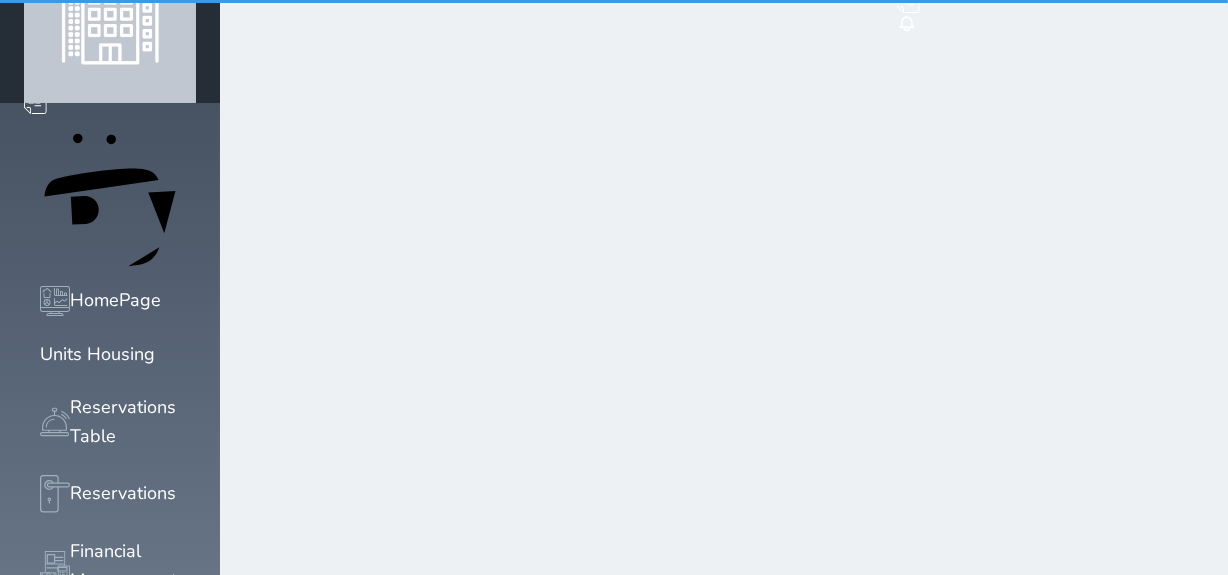 scroll, scrollTop: 0, scrollLeft: 0, axis: both 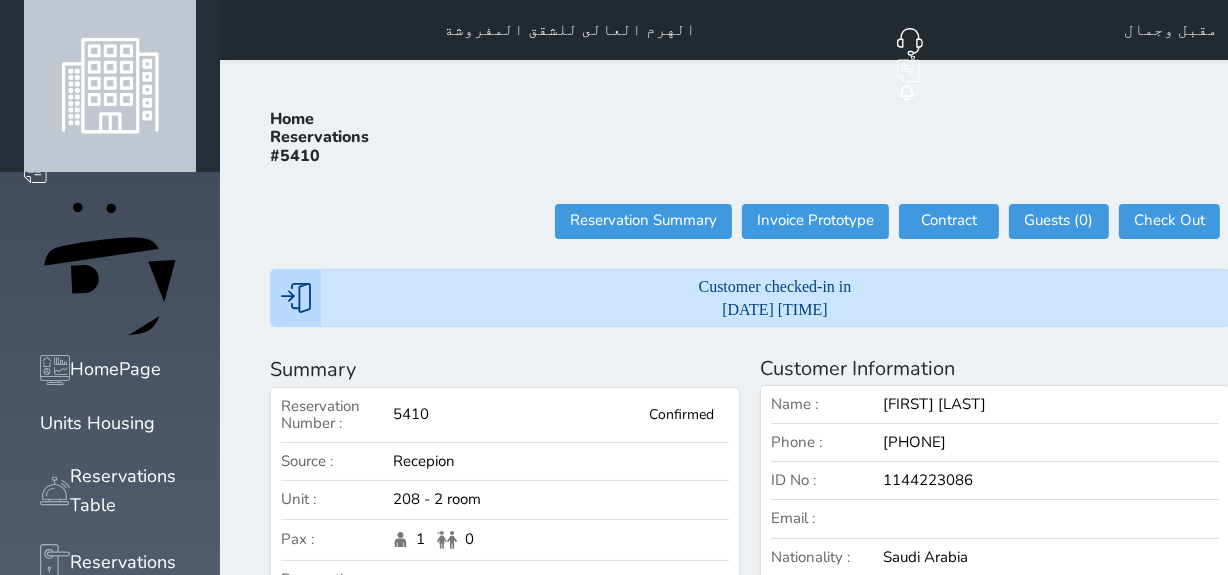 select 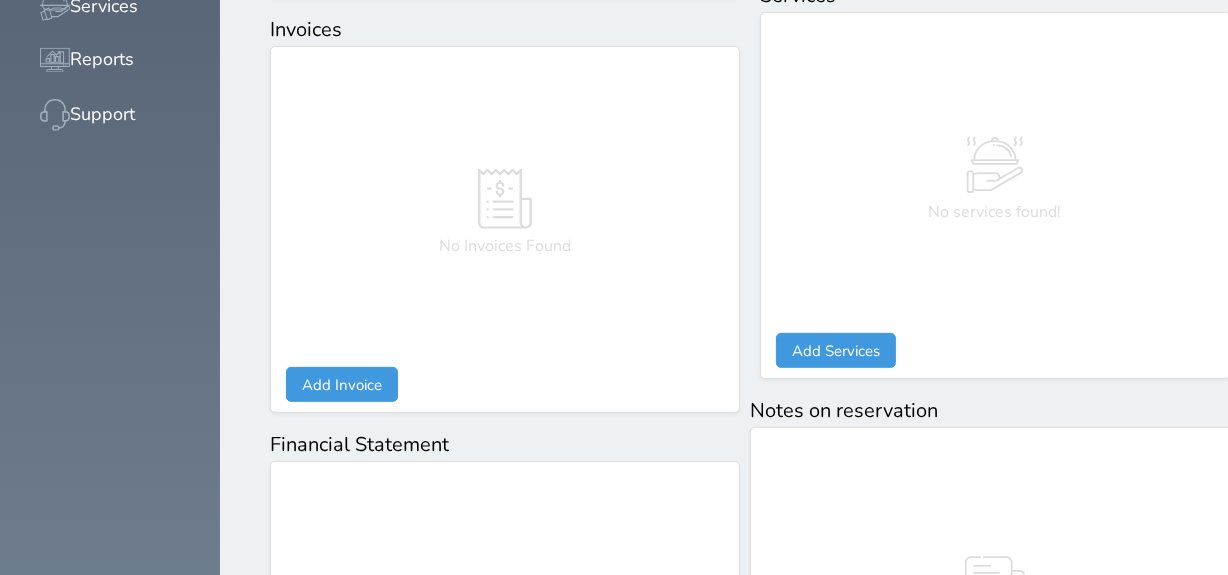 scroll, scrollTop: 1216, scrollLeft: 0, axis: vertical 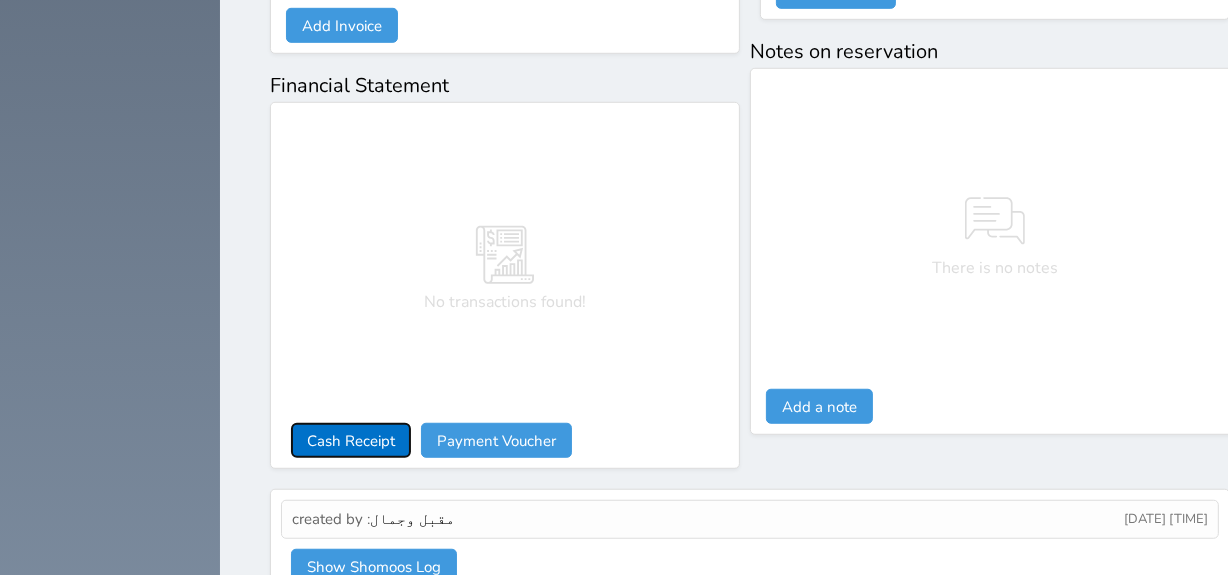 click on "Cash Receipt" at bounding box center (351, 440) 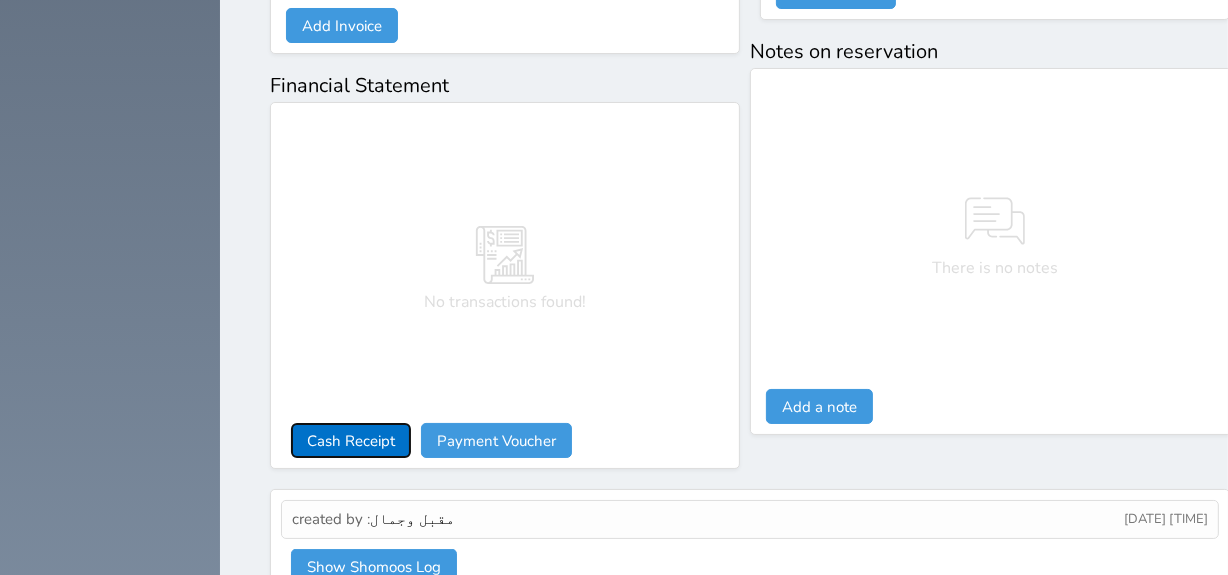 select 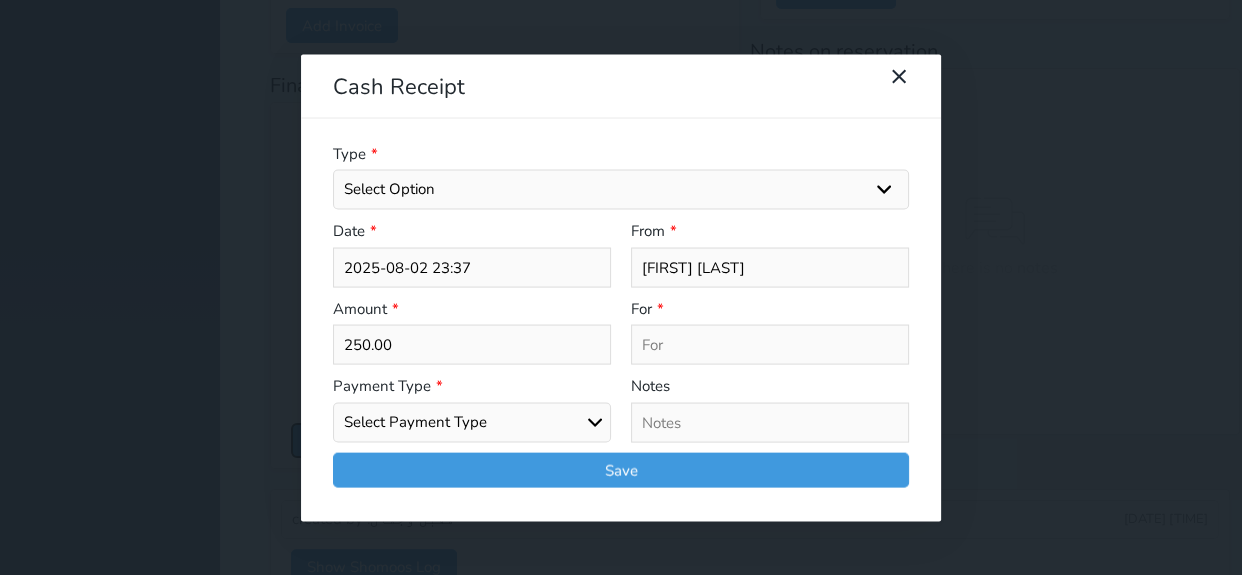 select 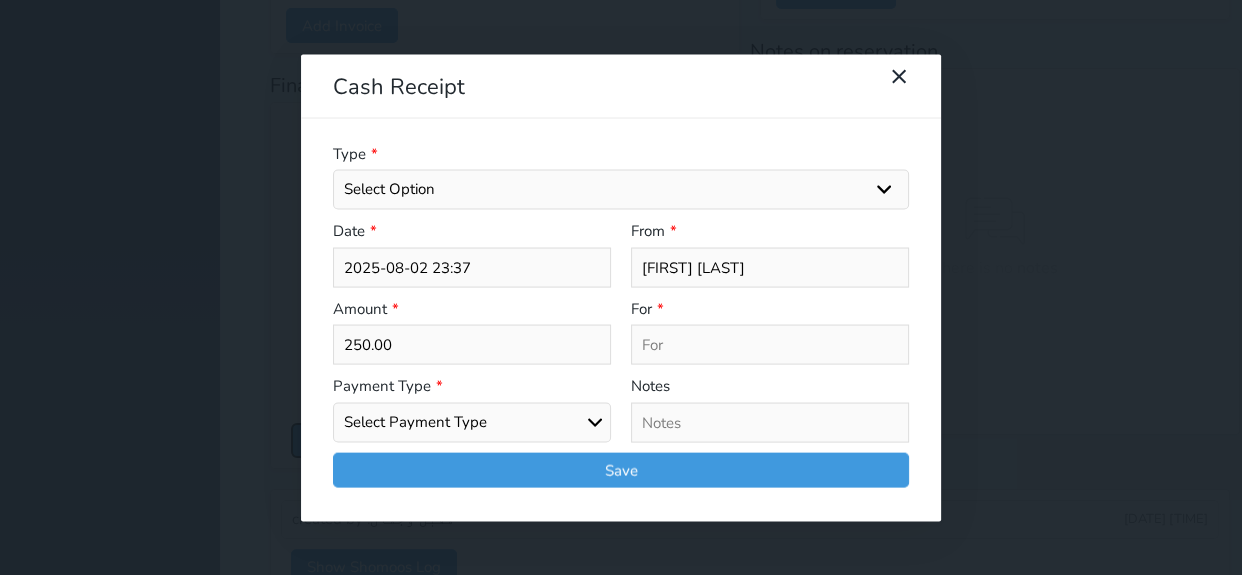 select 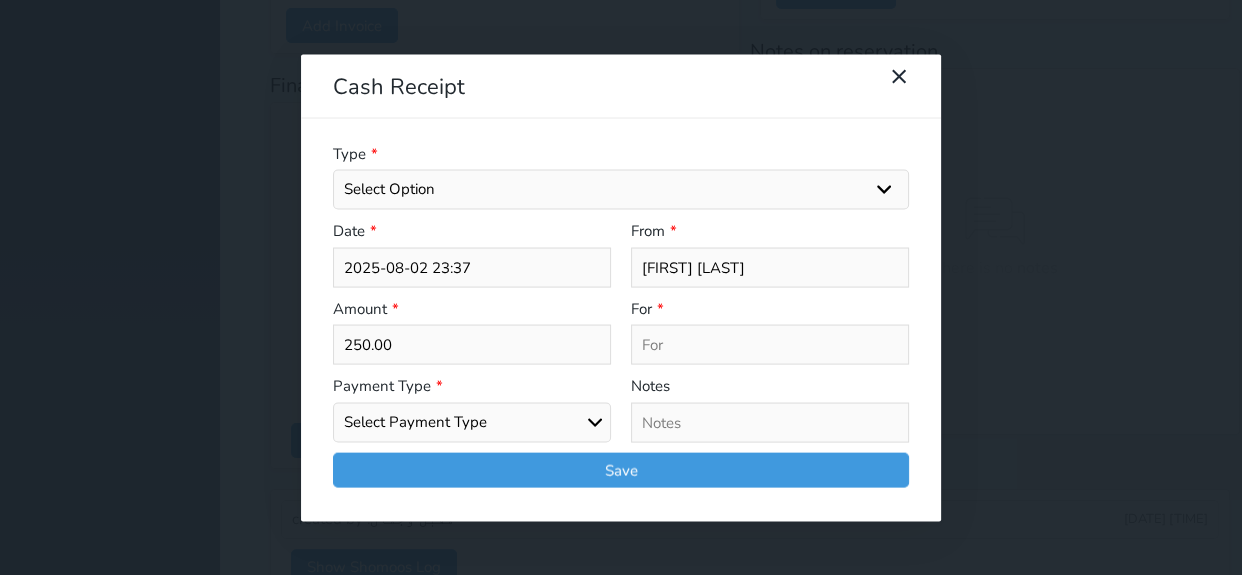 click on "Select Payment Type   Cash   Bank Transfer   Mada   Credit Card   Credit Payment" at bounding box center [472, 422] 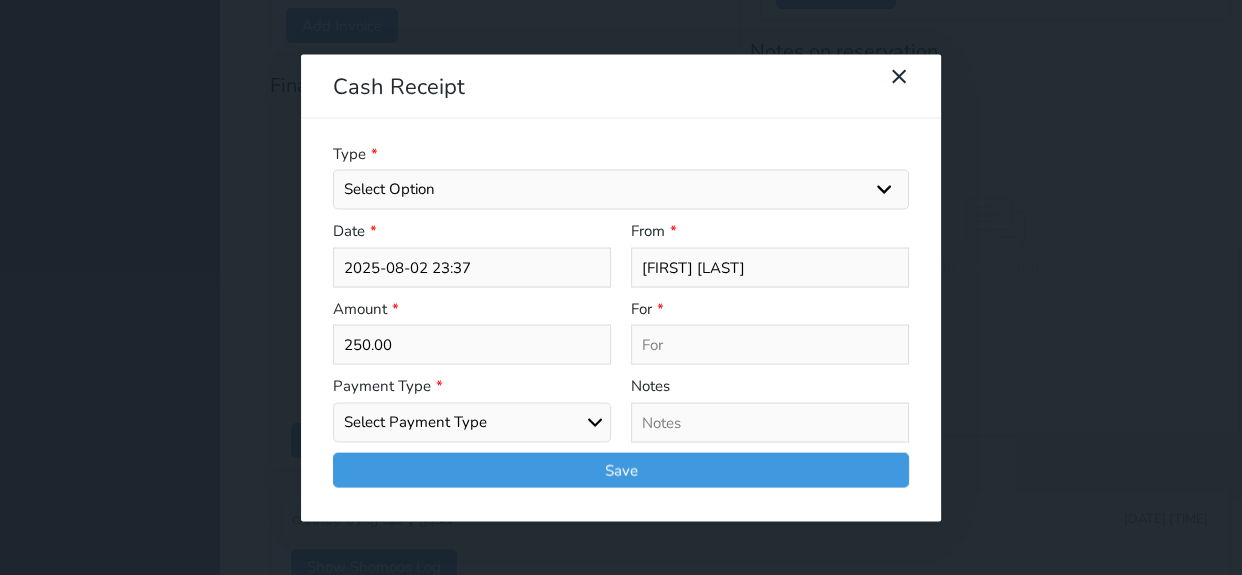 select on "mada" 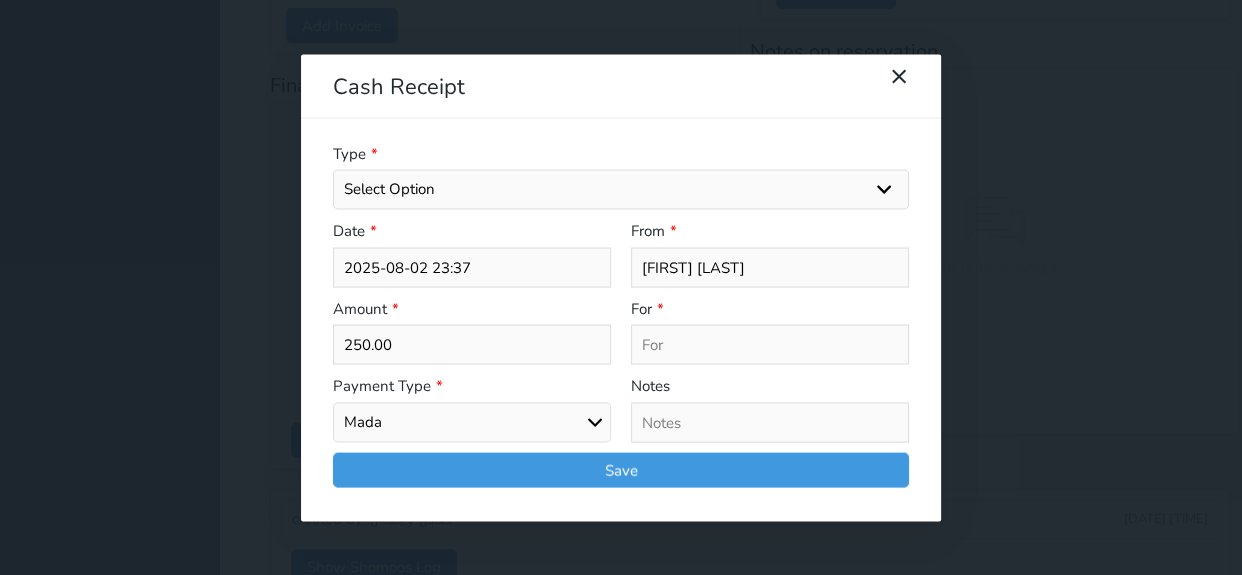 click on "Select Payment Type   Cash   Bank Transfer   Mada   Credit Card   Credit Payment" at bounding box center (472, 422) 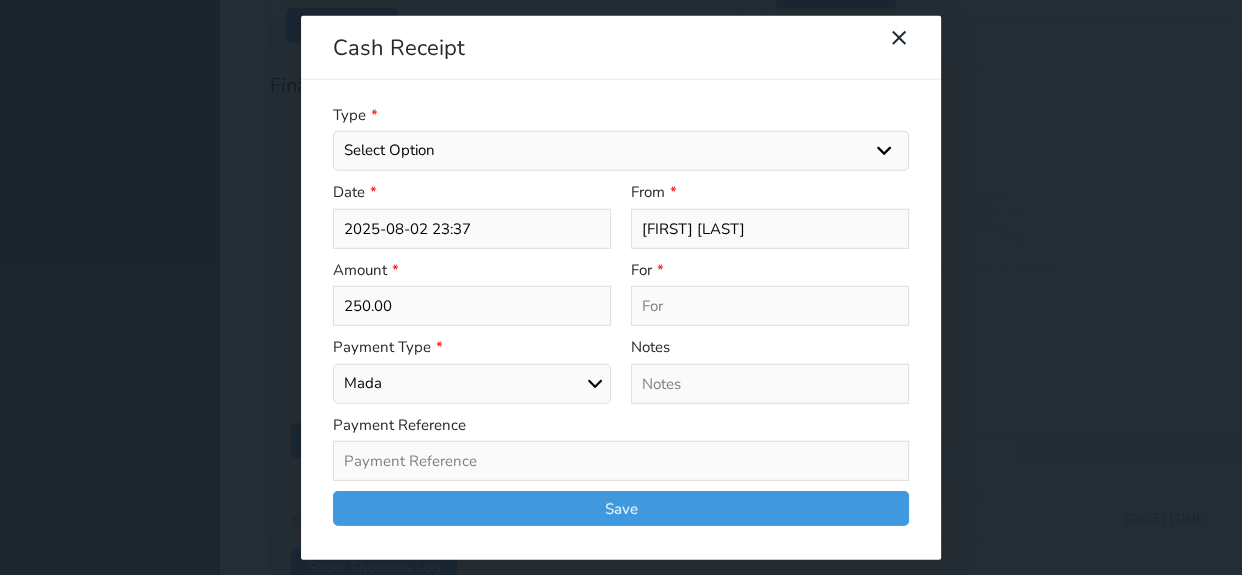 click on "Select Option   General receipts Rent value Bills insurance Retainer Not Applicable Other Laundry Wifi - Internet Car Parking Food Food & Beverages Beverages Cold Drinks Hot Drinks Breakfast Lunch Dinner Bakery & Cakes Swimming pool Gym SPA & Beauty Services Pick & Drop (Transport Services) Minibar Cable - TV Extra Bed Hairdresser Shopping Organized Tours Services Tour Guide Services" at bounding box center (621, 151) 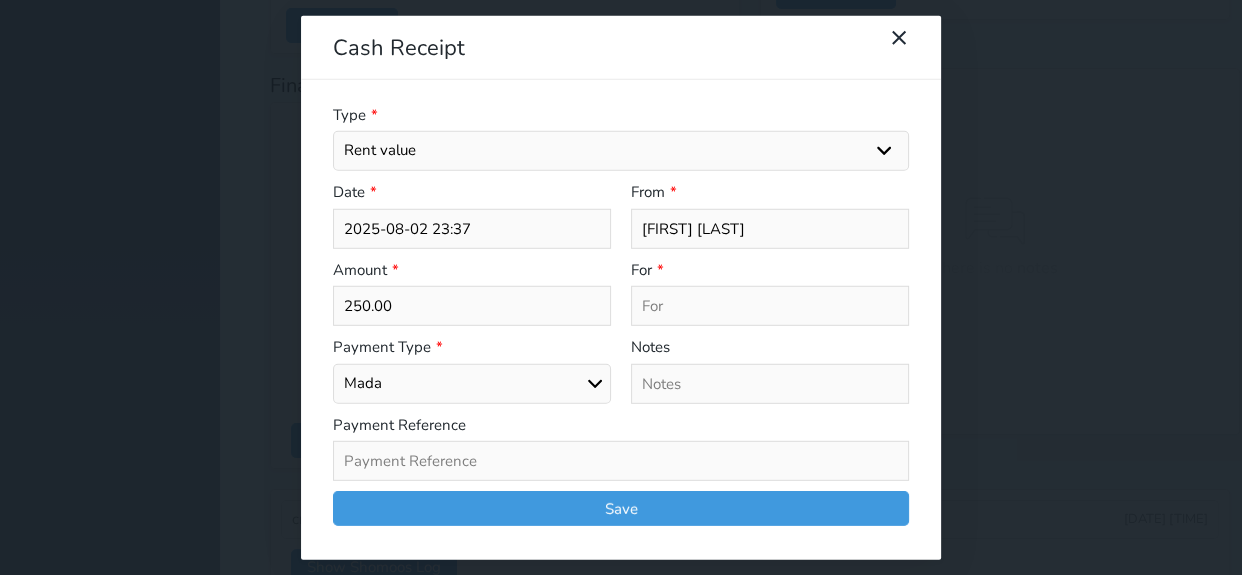 click on "Select Option   General receipts Rent value Bills insurance Retainer Not Applicable Other Laundry Wifi - Internet Car Parking Food Food & Beverages Beverages Cold Drinks Hot Drinks Breakfast Lunch Dinner Bakery & Cakes Swimming pool Gym SPA & Beauty Services Pick & Drop (Transport Services) Minibar Cable - TV Extra Bed Hairdresser Shopping Organized Tours Services Tour Guide Services" at bounding box center [621, 151] 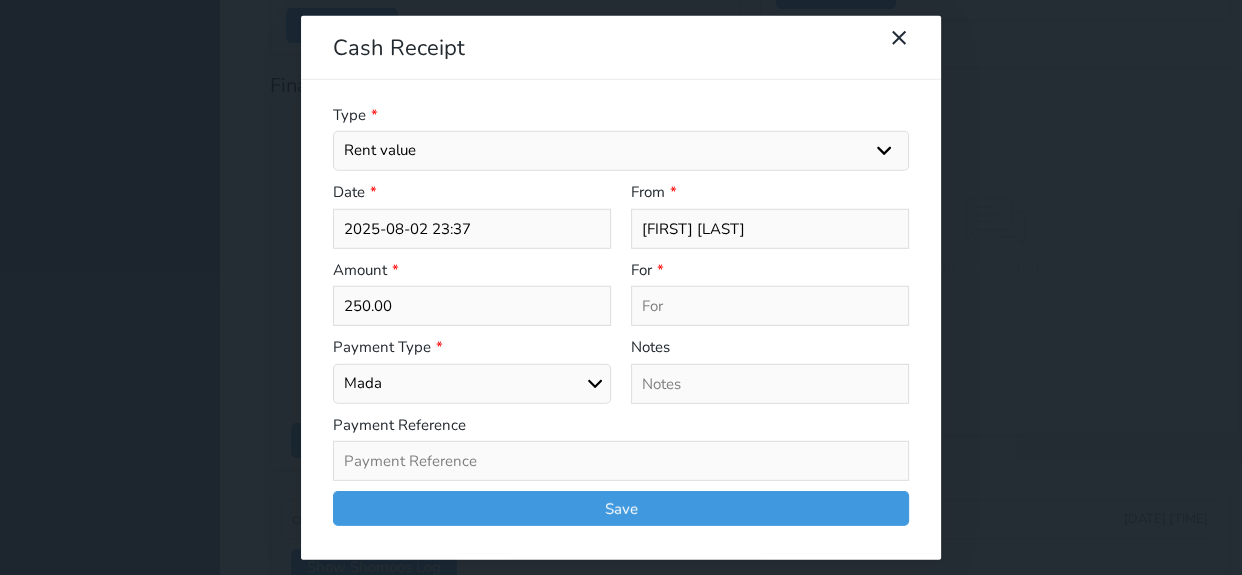type on "Rent value - Unit - 208" 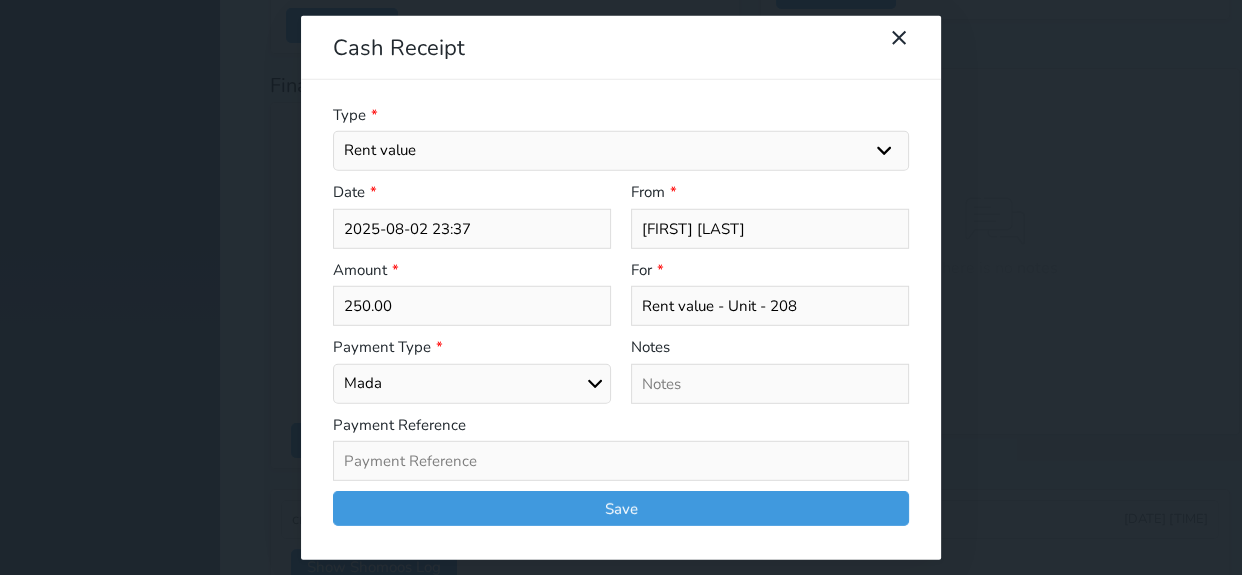 click at bounding box center [621, 461] 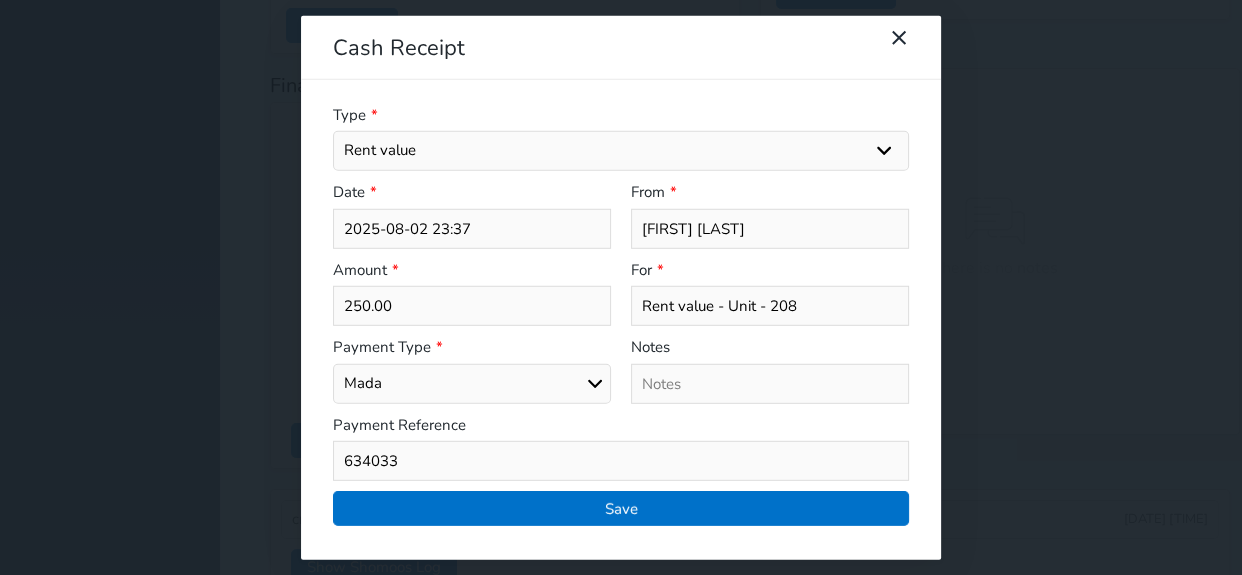 type on "634033" 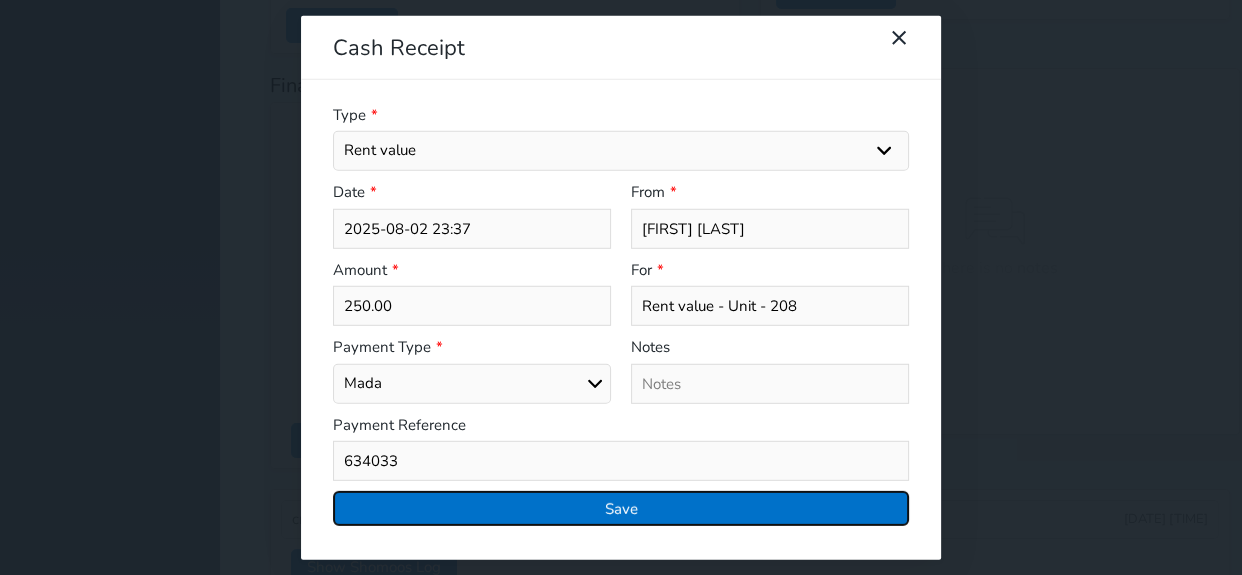 click on "Save" at bounding box center [621, 508] 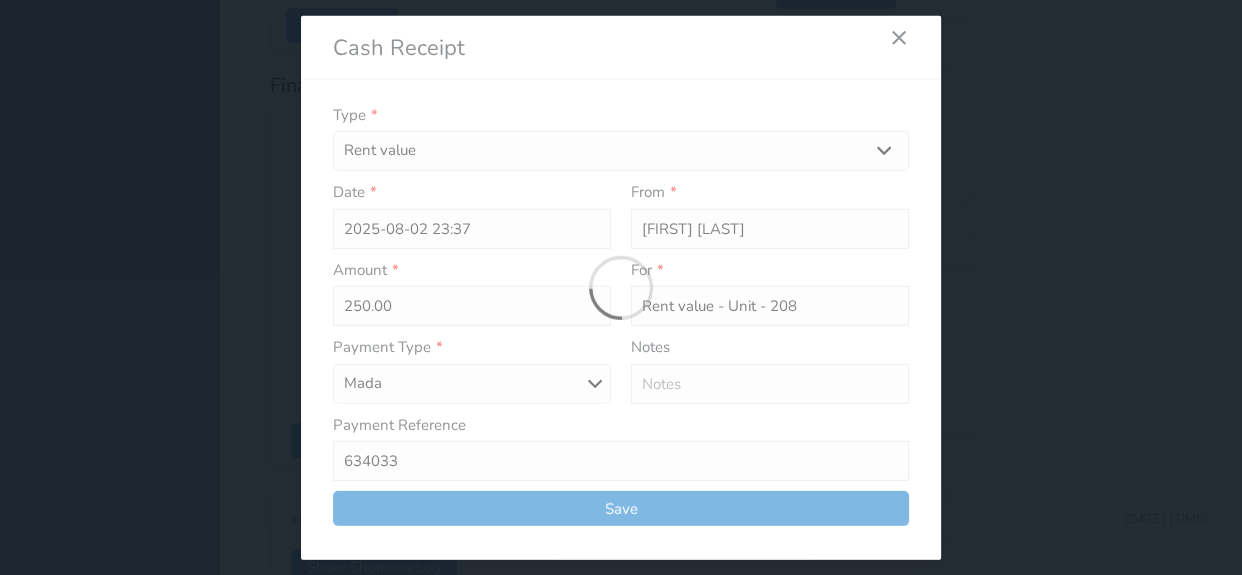 select 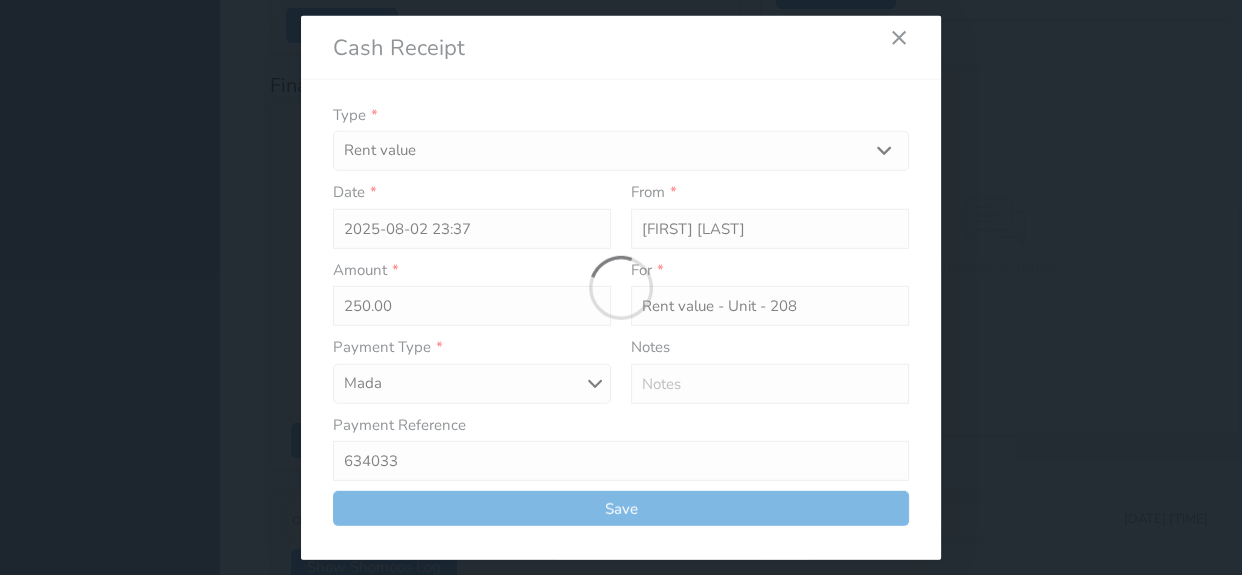 type 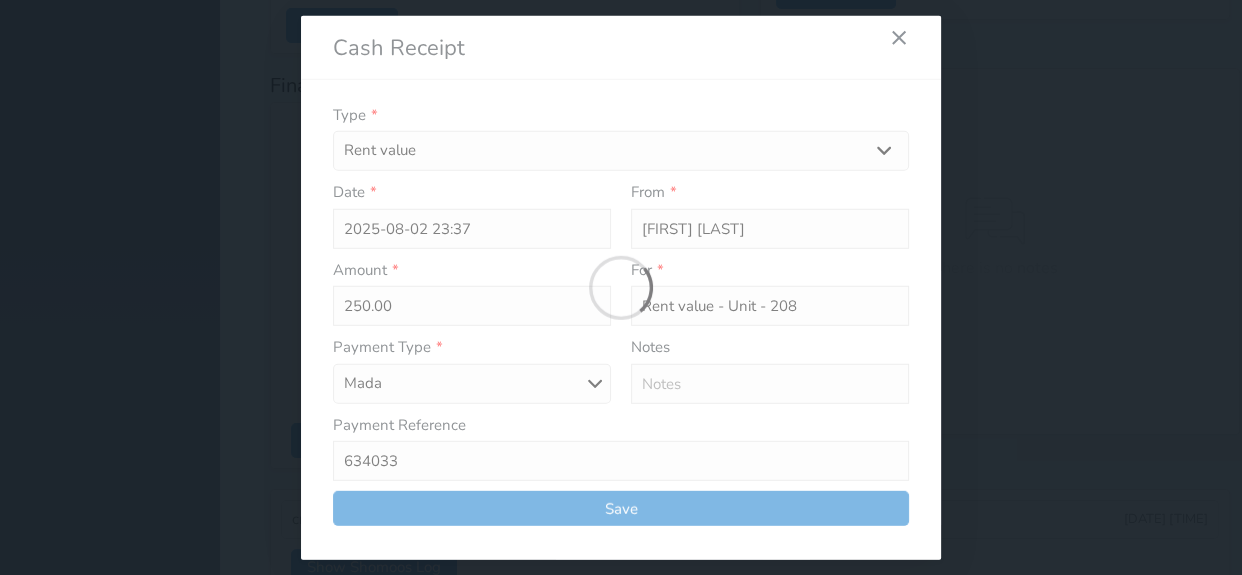 type on "0" 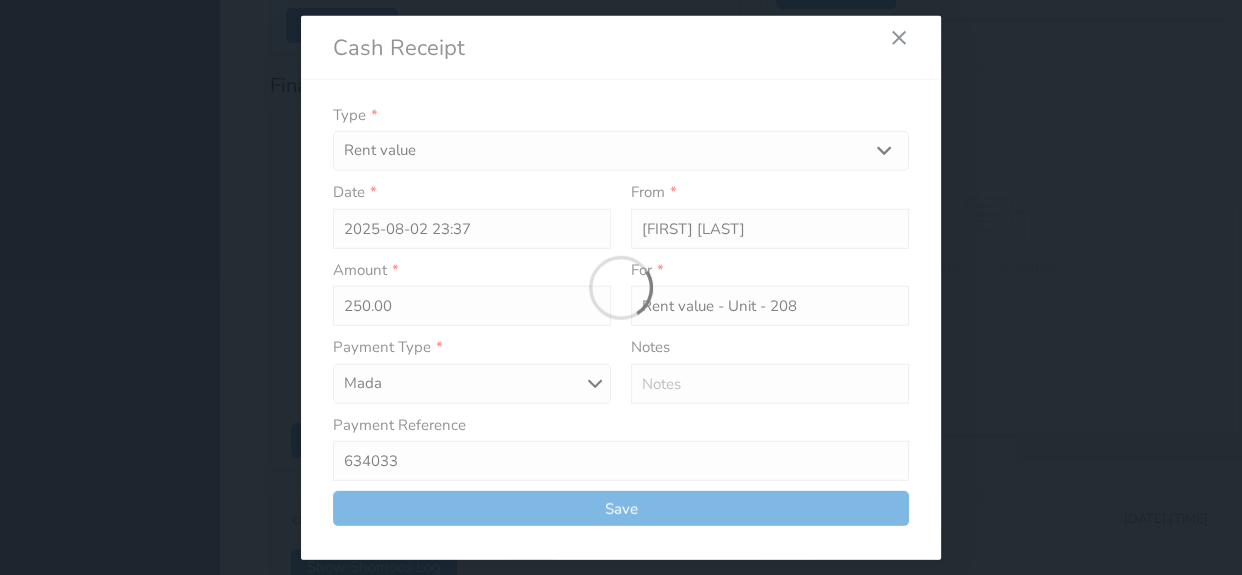 select 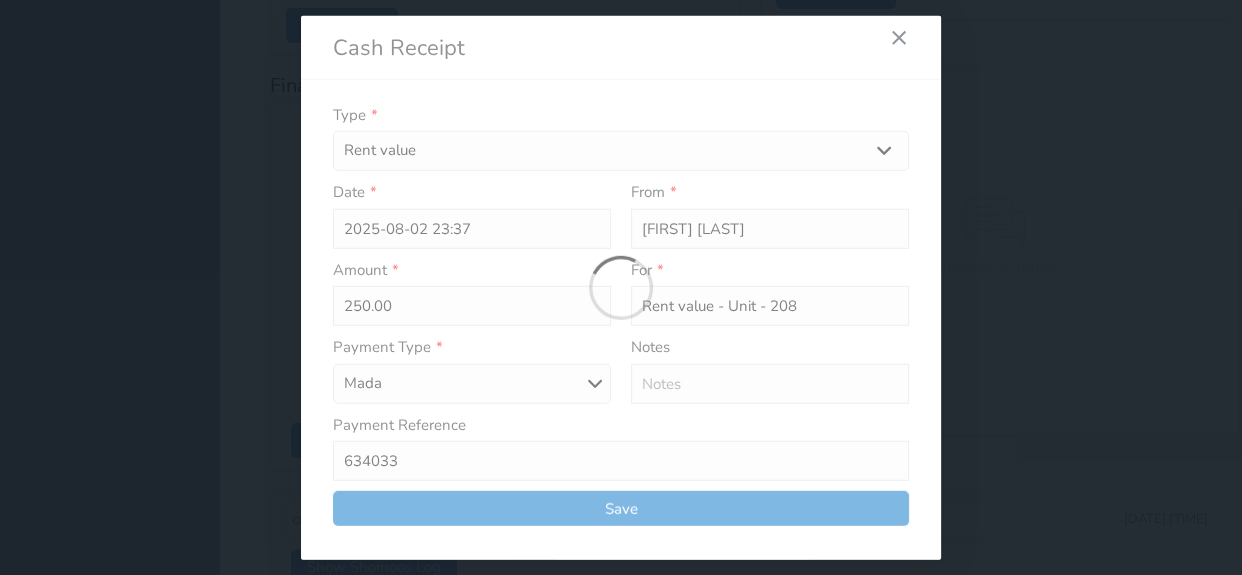 type on "0" 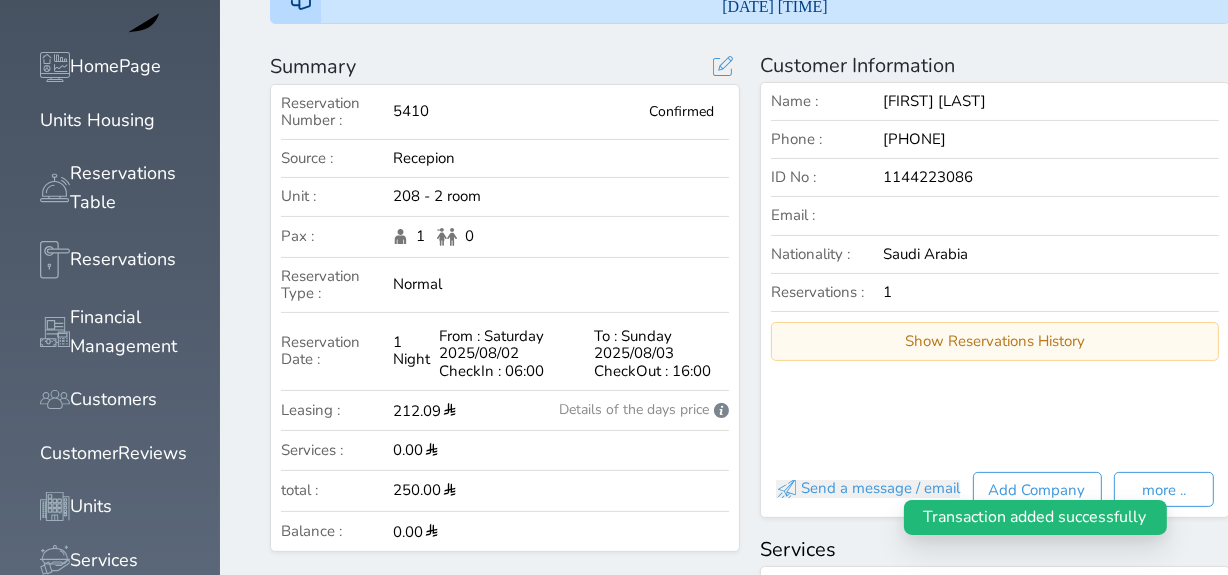 scroll, scrollTop: 0, scrollLeft: 0, axis: both 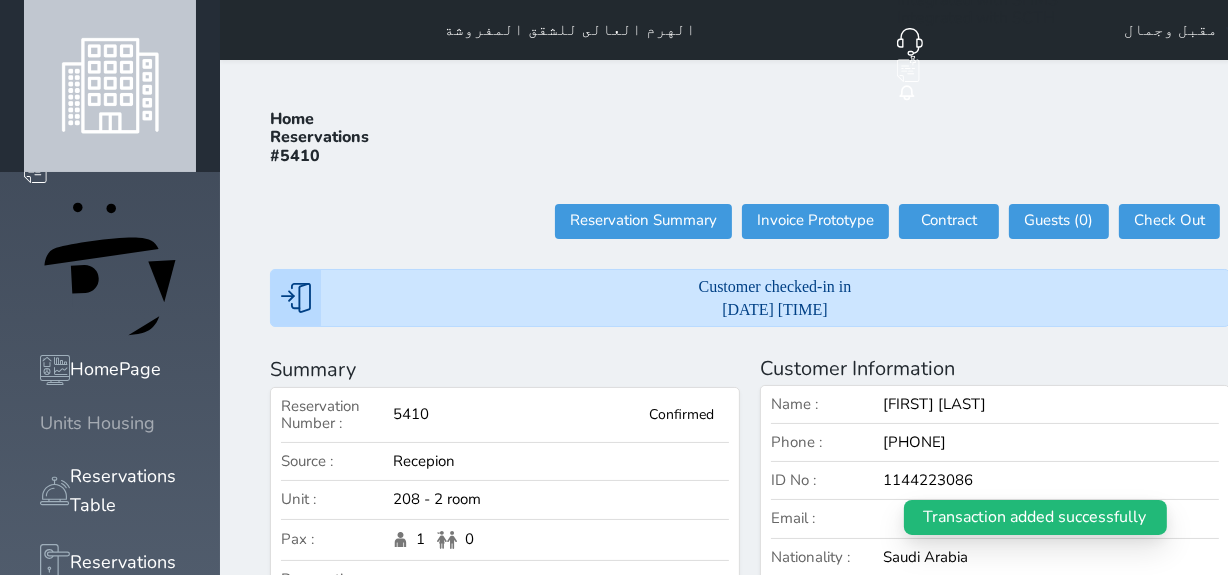 click on "Units Housing" at bounding box center [97, 423] 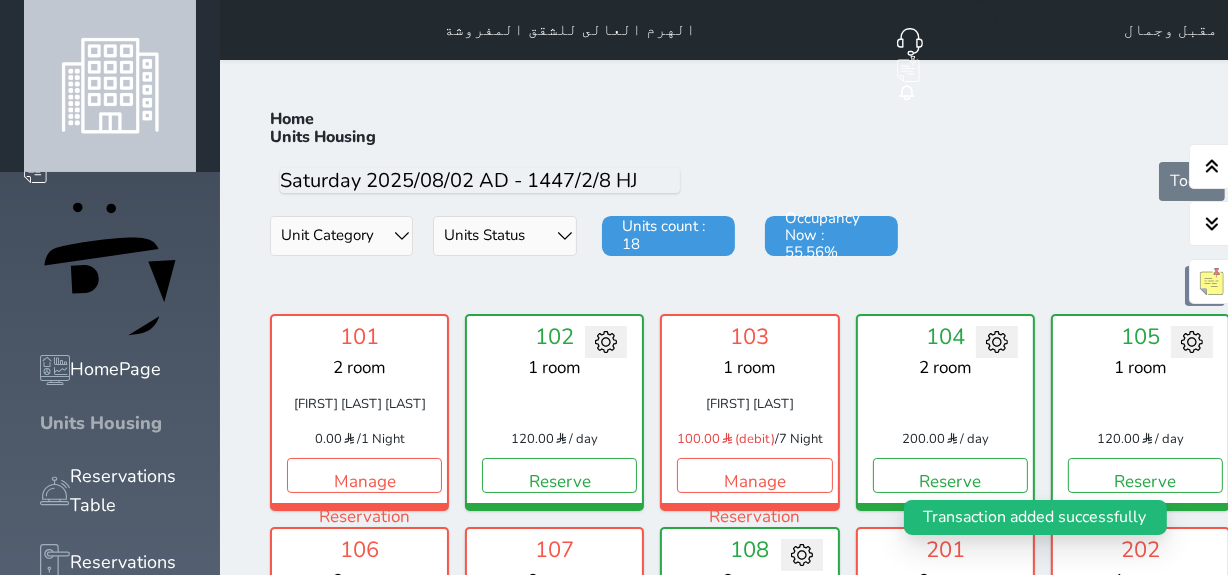 scroll, scrollTop: 78, scrollLeft: 0, axis: vertical 